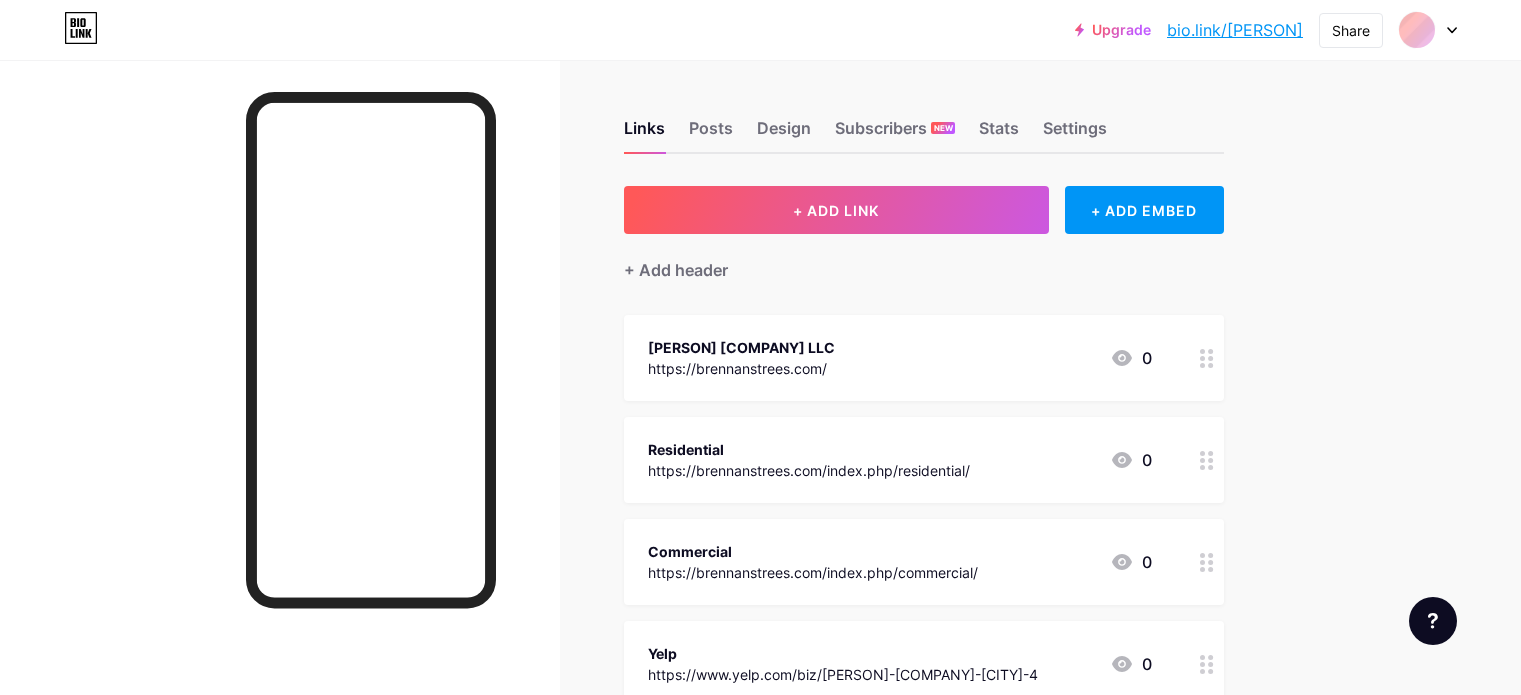scroll, scrollTop: 0, scrollLeft: 0, axis: both 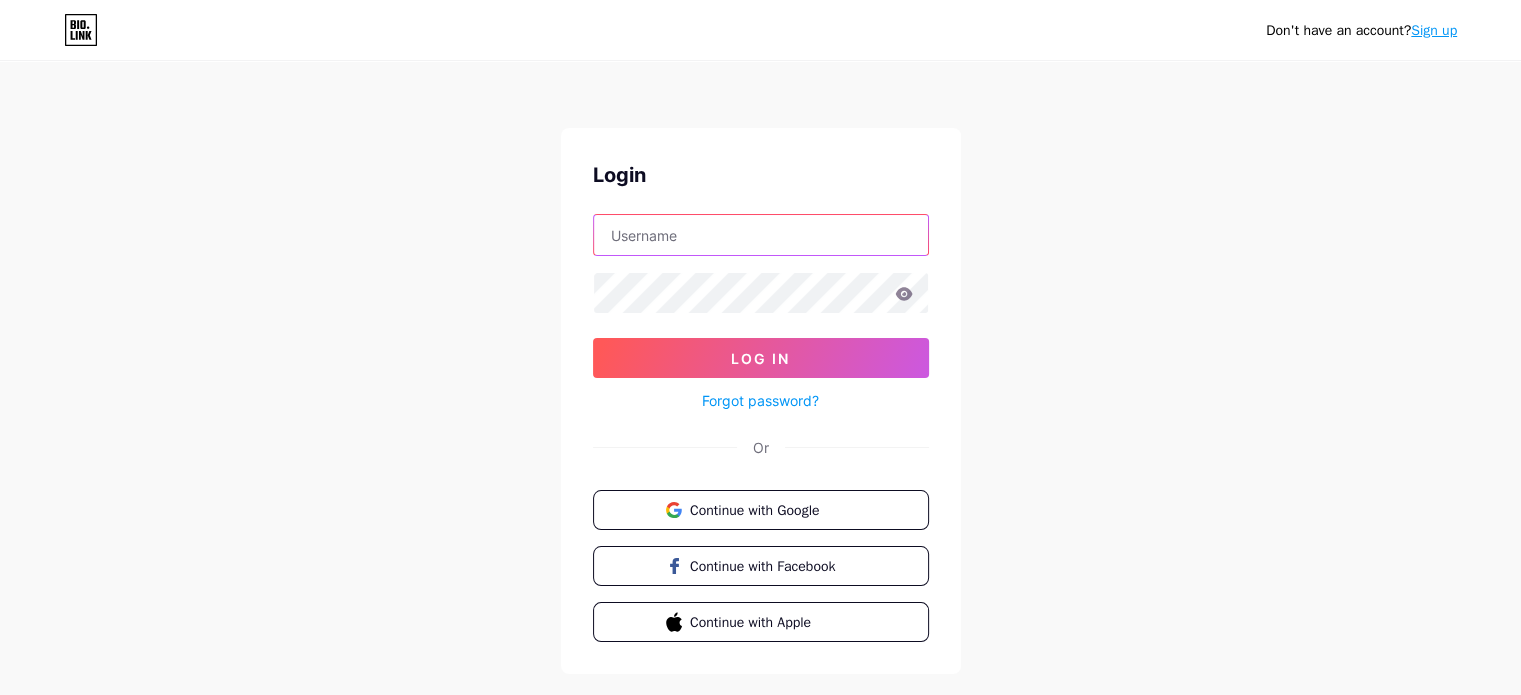 type on "cleaningsolutionscitations@[EMAIL]" 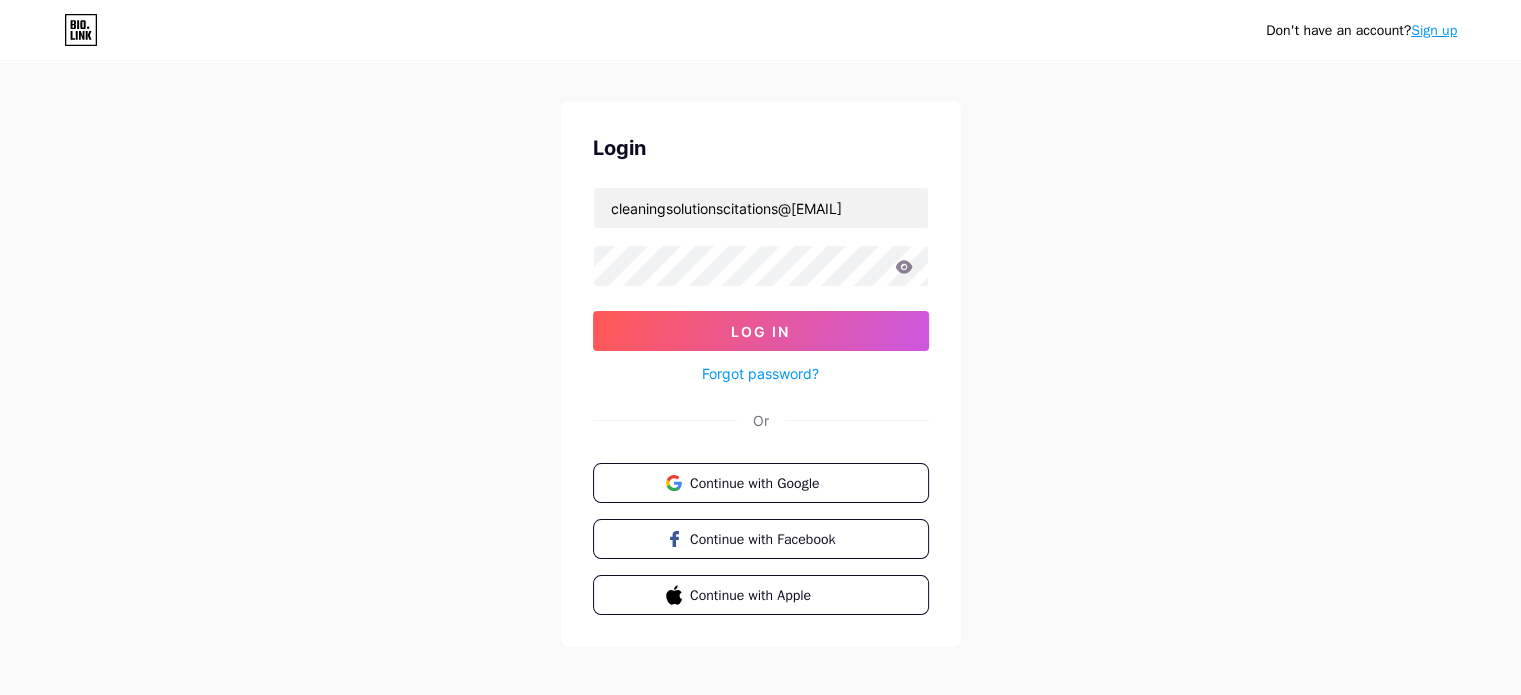 scroll, scrollTop: 40, scrollLeft: 0, axis: vertical 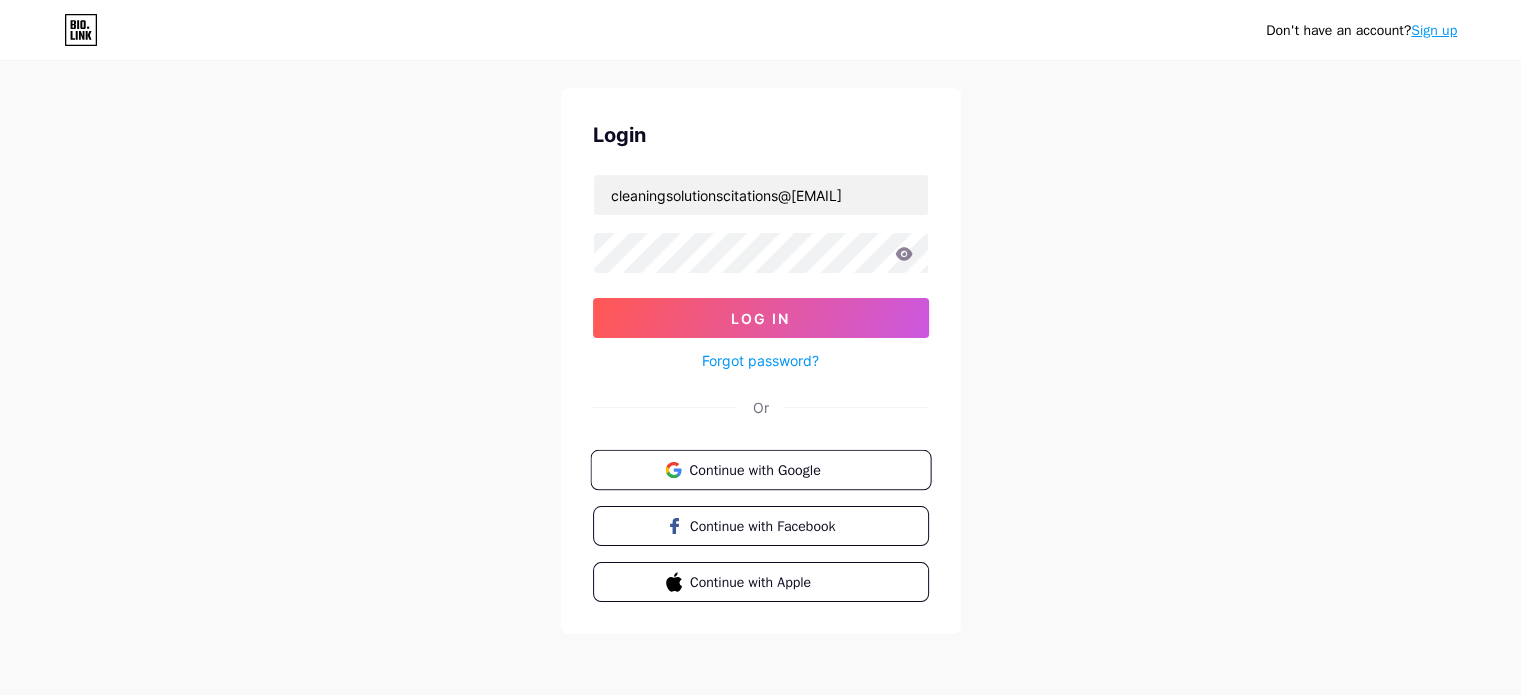 click on "Continue with Google" at bounding box center (772, 469) 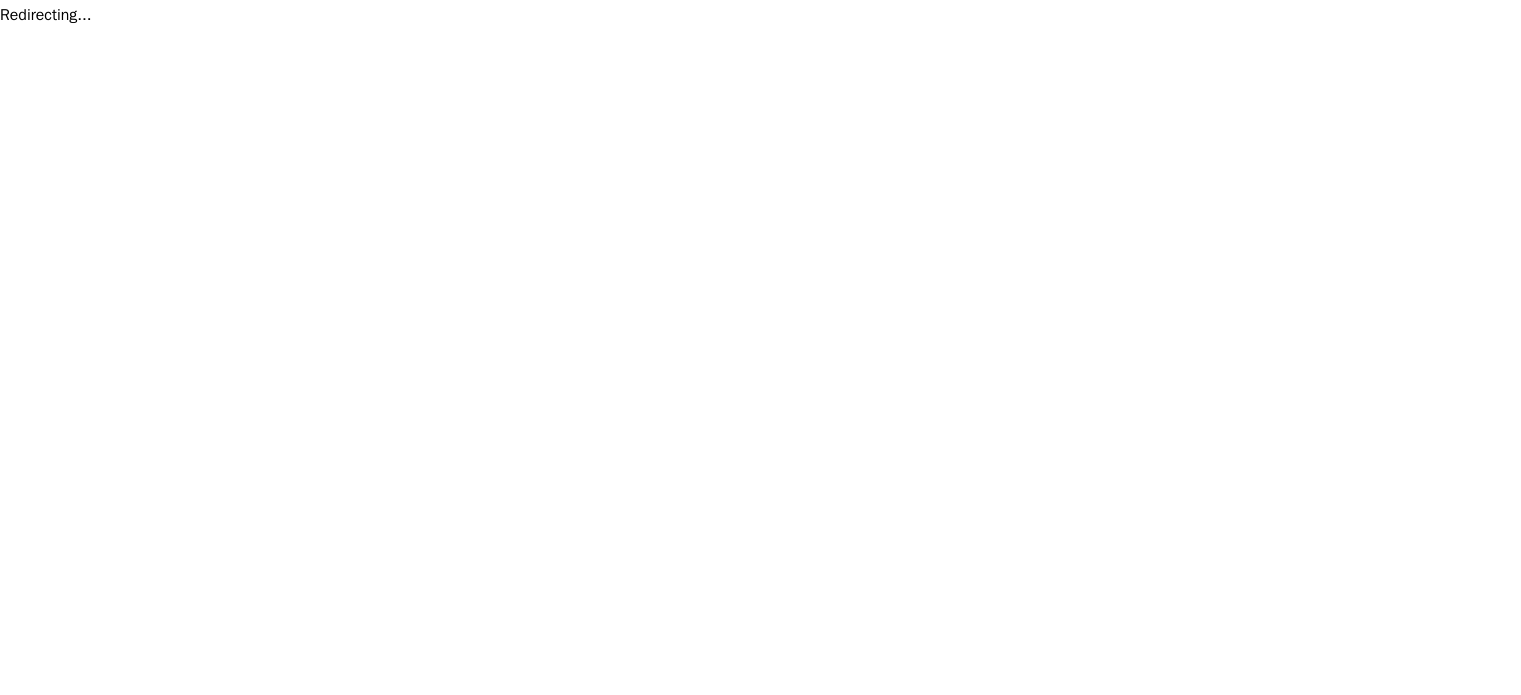 scroll, scrollTop: 0, scrollLeft: 0, axis: both 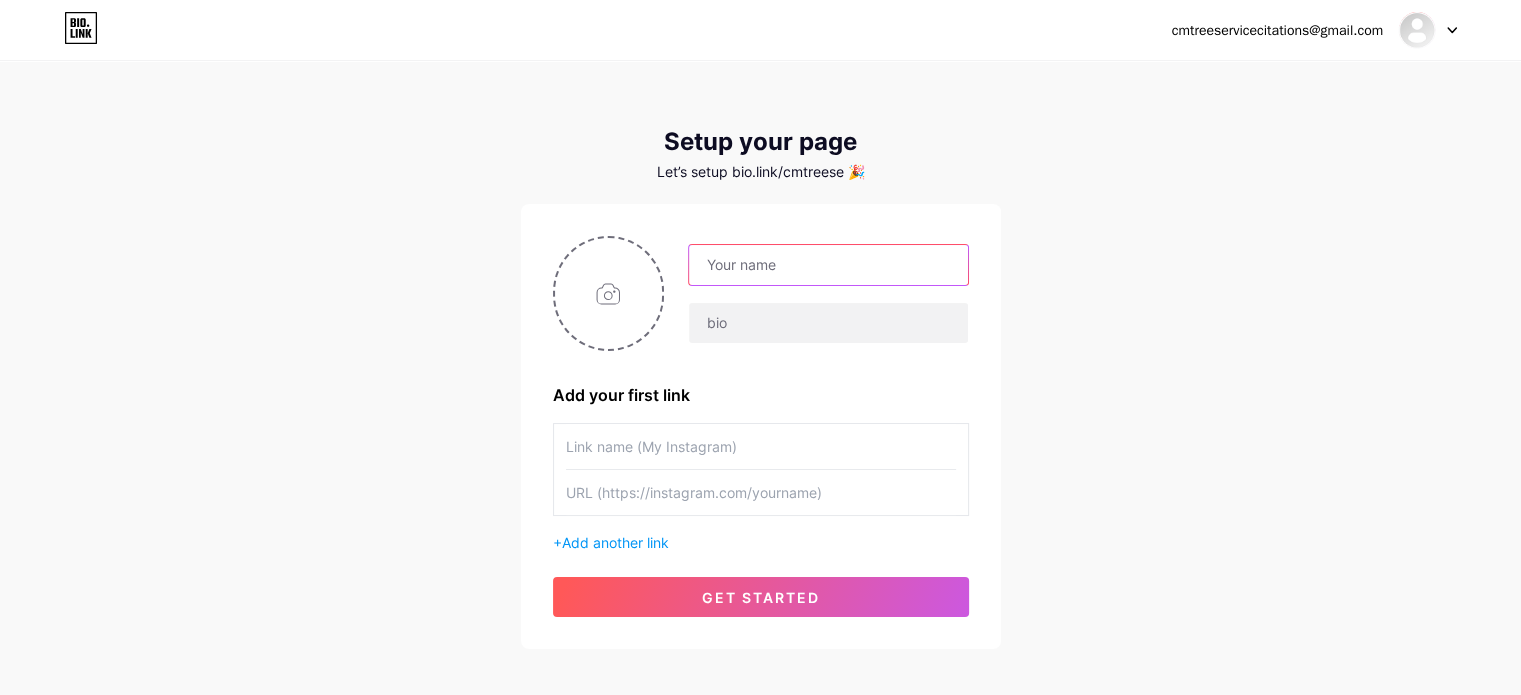 click at bounding box center [828, 265] 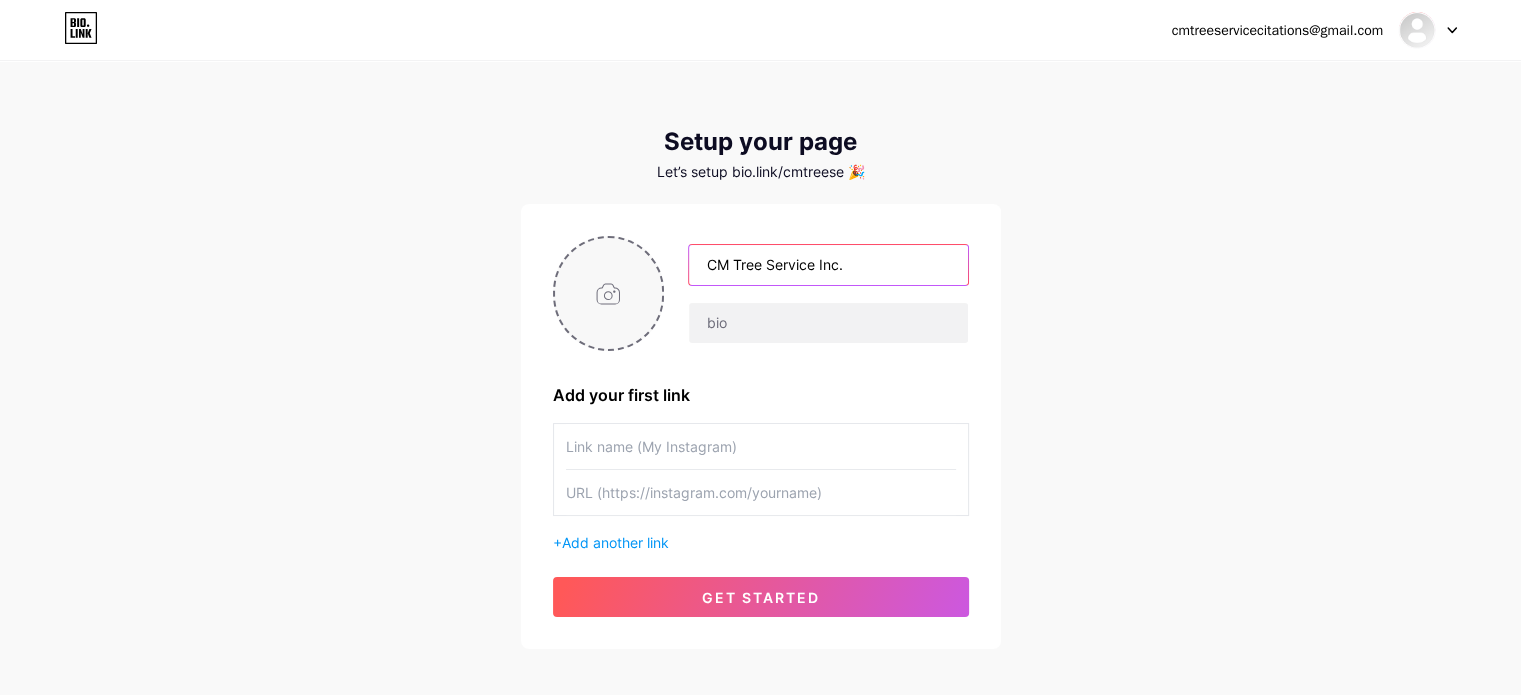 type on "CM Tree Service Inc." 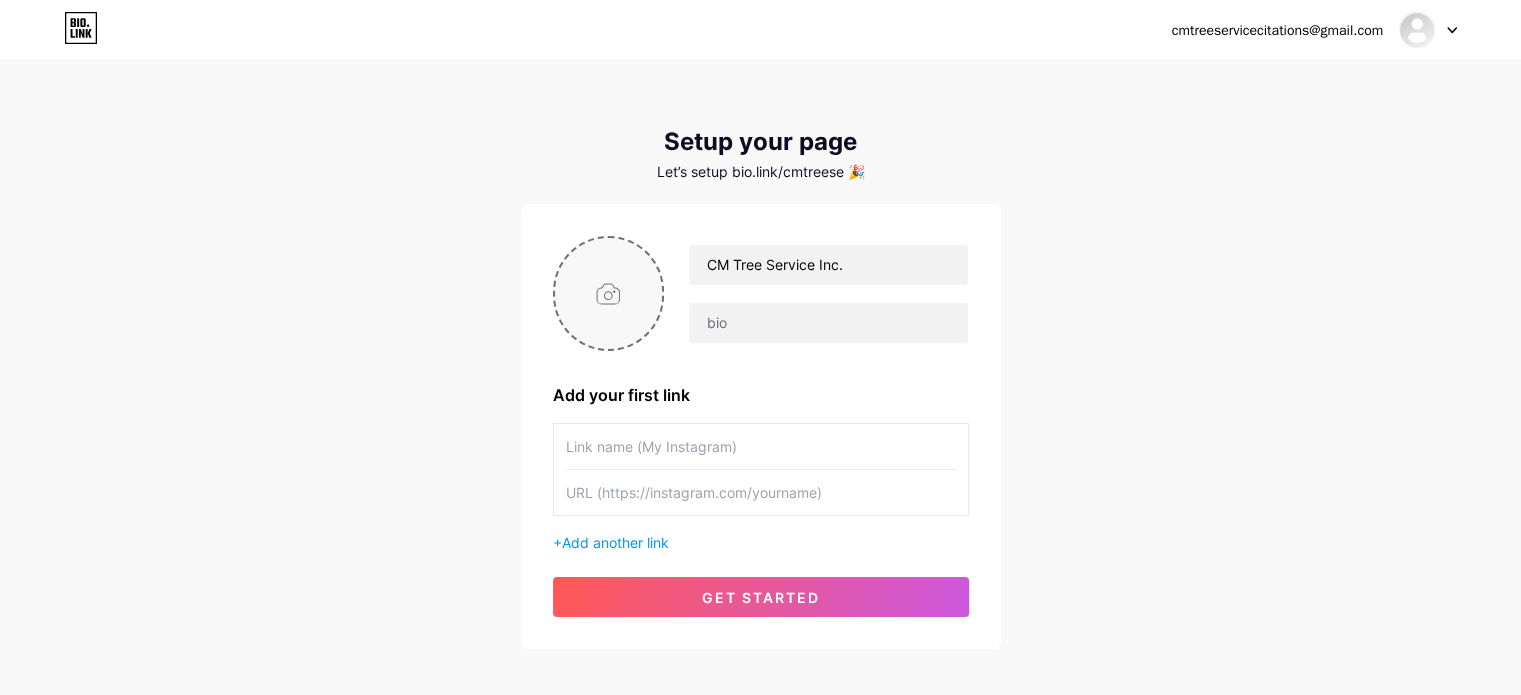 click at bounding box center [609, 293] 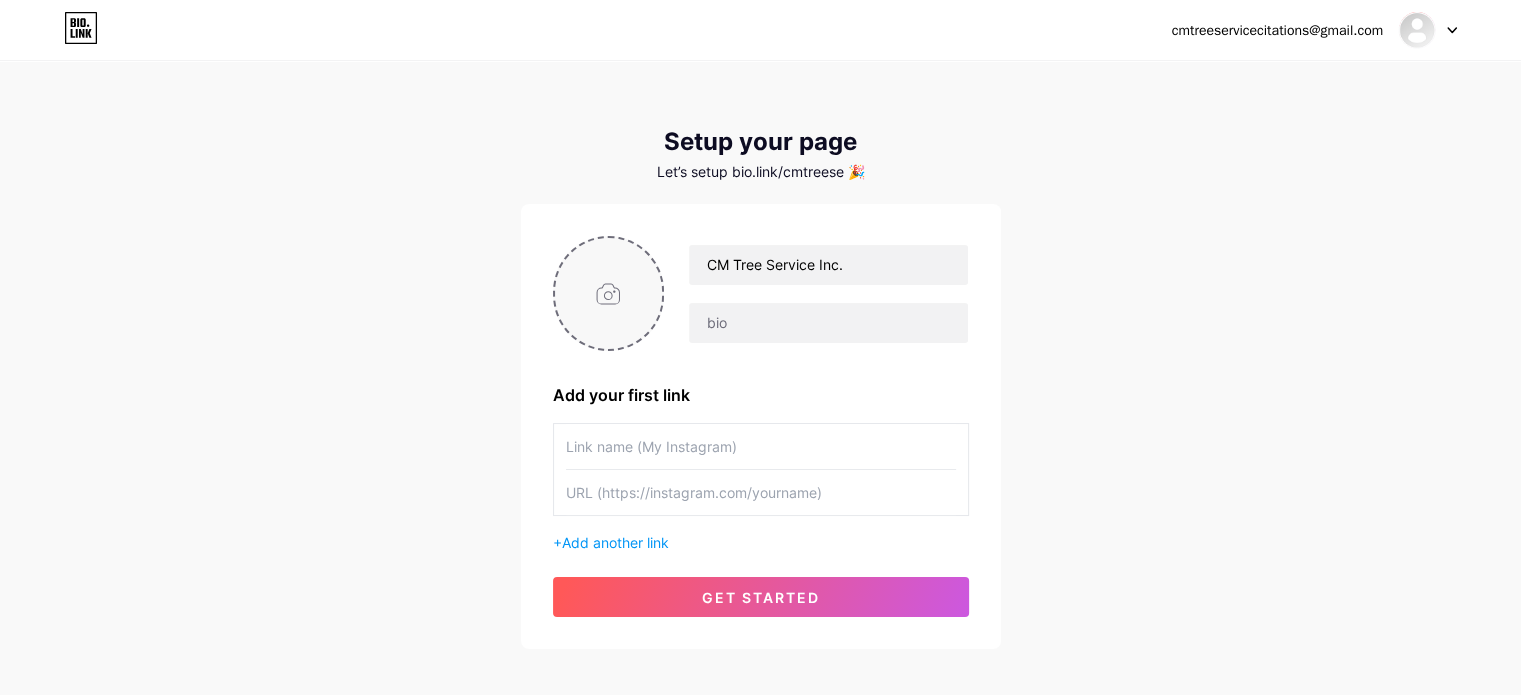 type on "C:\fakepath\CM TREE LOGO.jpg" 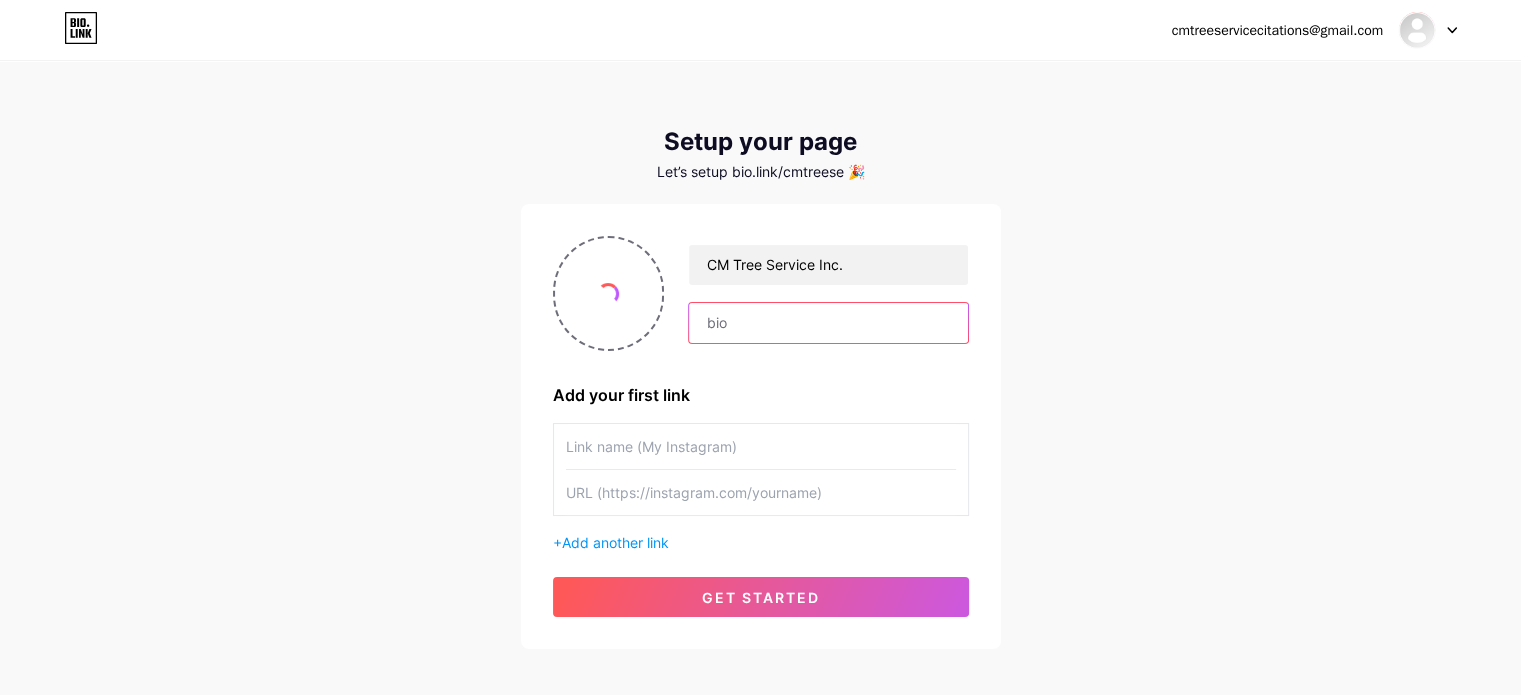 click at bounding box center (828, 323) 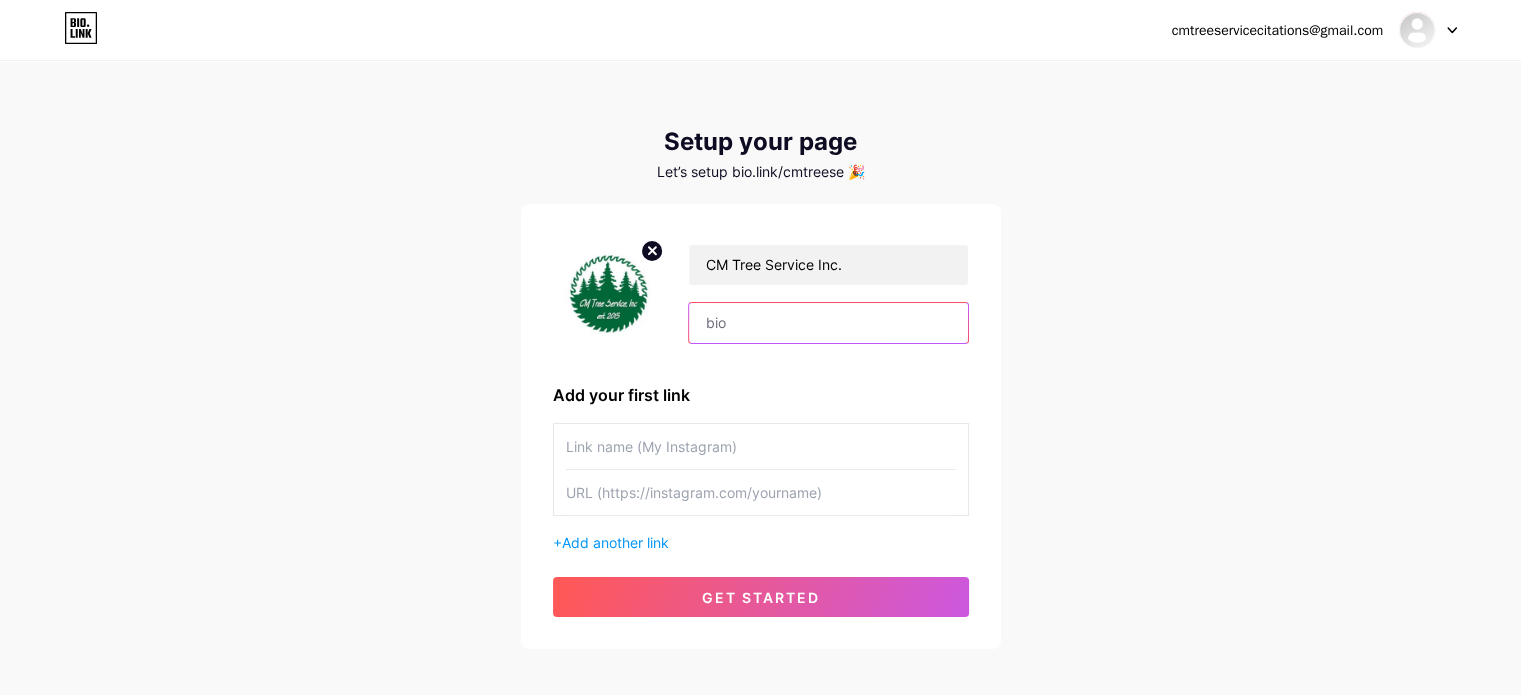 paste on "CM Tree Service Inc. offers reliable tree removal, trimming, and stump grinding for homes and businesses no job too big or small." 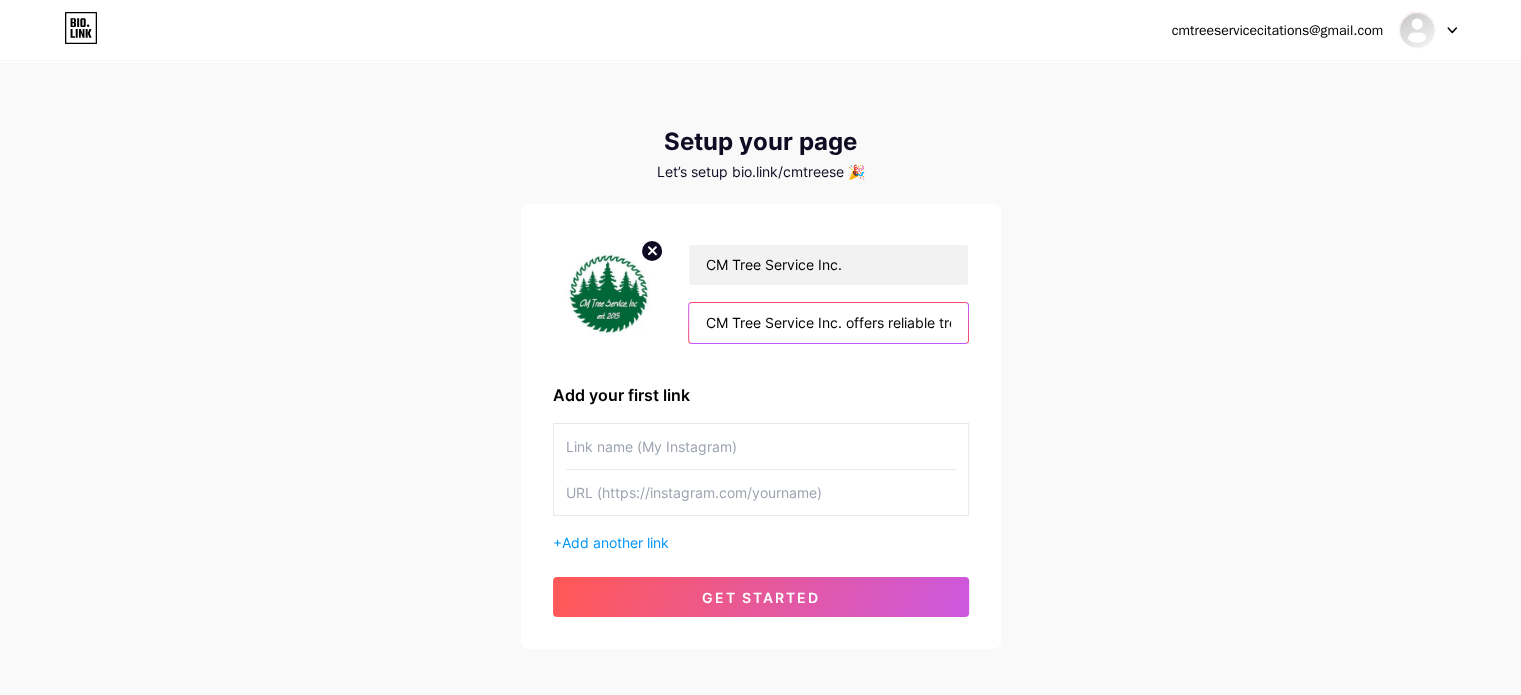 scroll, scrollTop: 0, scrollLeft: 606, axis: horizontal 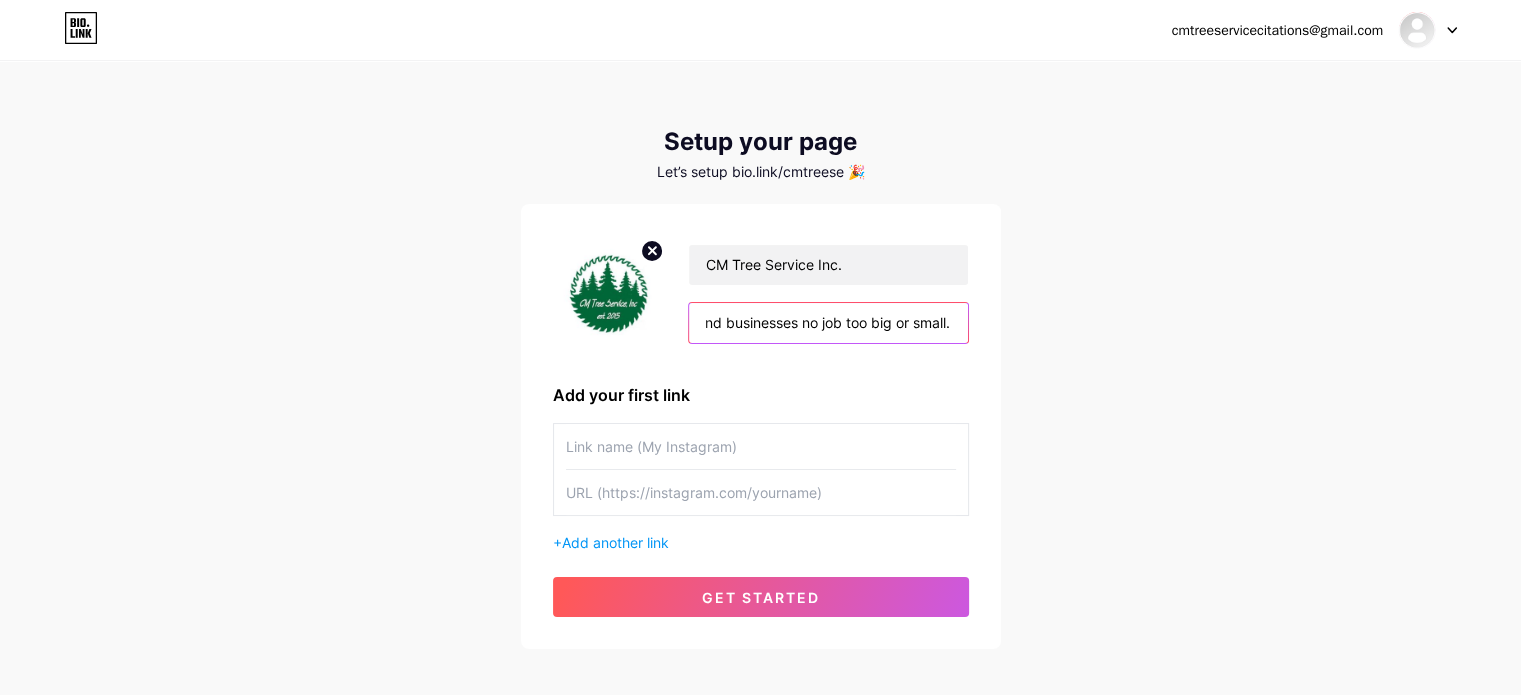 type on "CM Tree Service Inc. offers reliable tree removal, trimming, and stump grinding for homes and businesses no job too big or small." 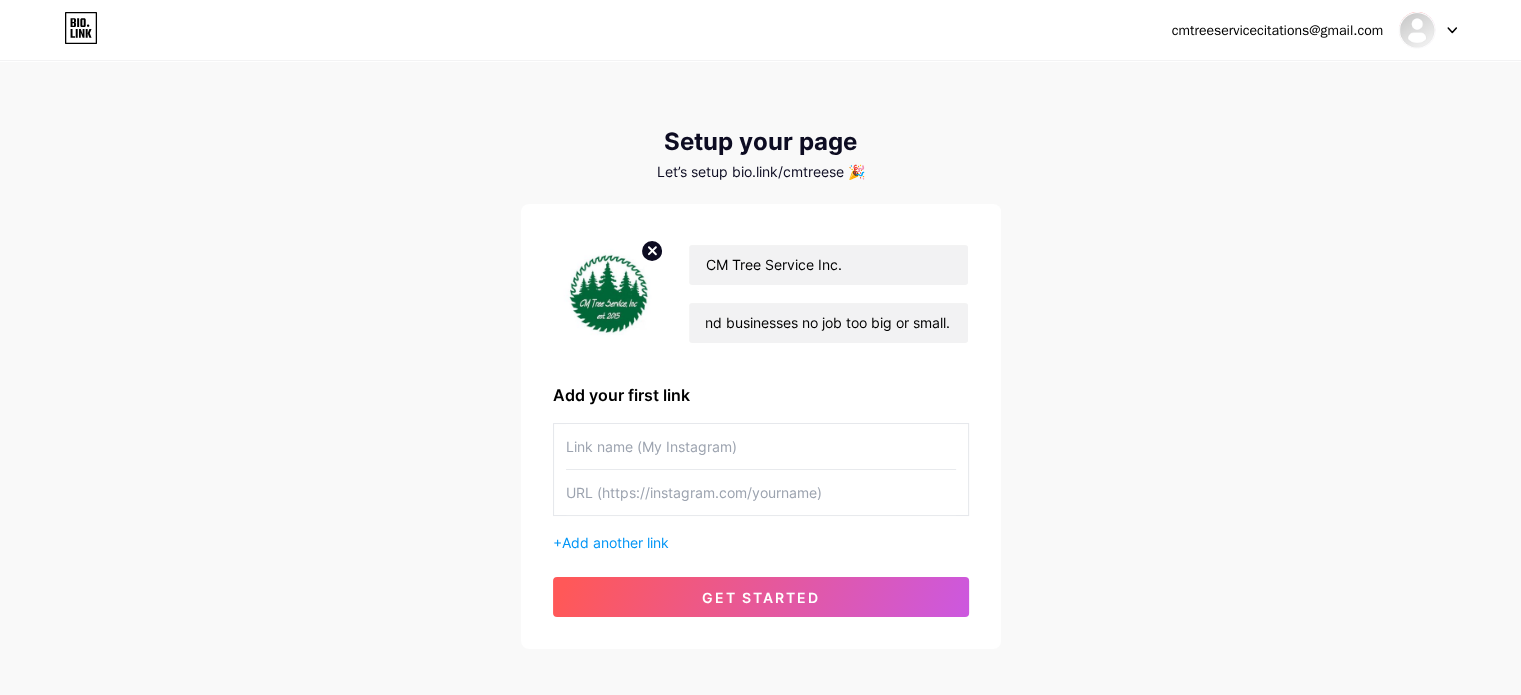 click on "CM Tree Service Inc.     CM Tree Service Inc. offers reliable tree removal, trimming, and stump grinding for homes and businesses no job too big or small.     Add your first link
+  Add another link     get started" at bounding box center [761, 426] 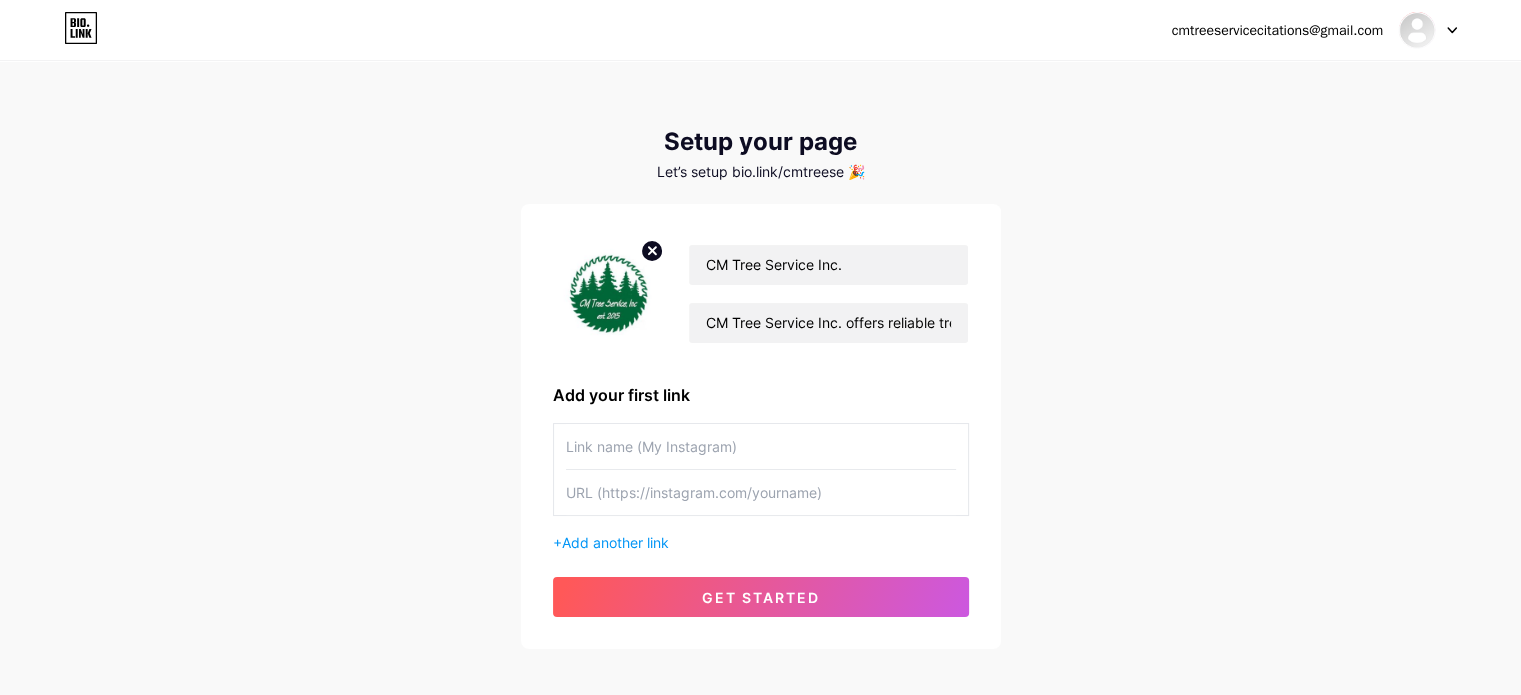 click at bounding box center [761, 446] 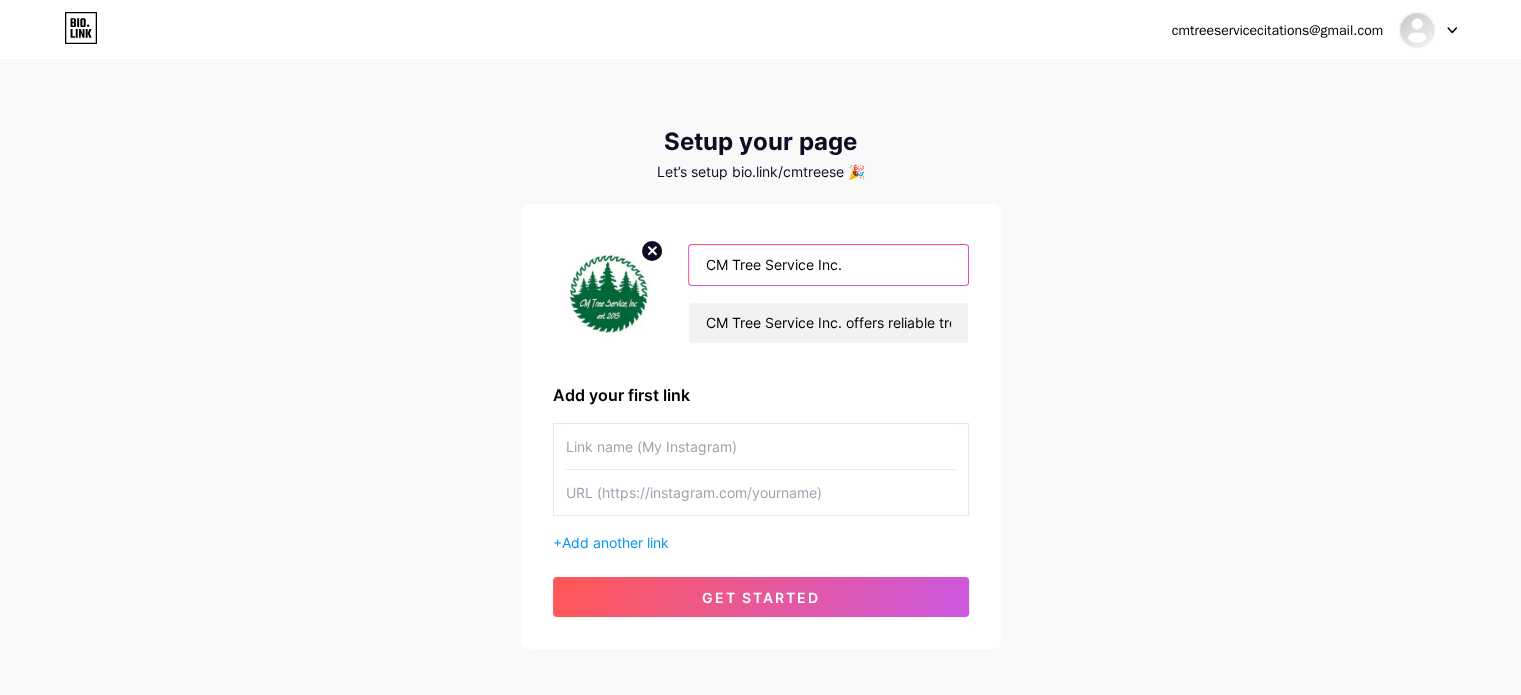 click on "CM Tree Service Inc." at bounding box center [828, 265] 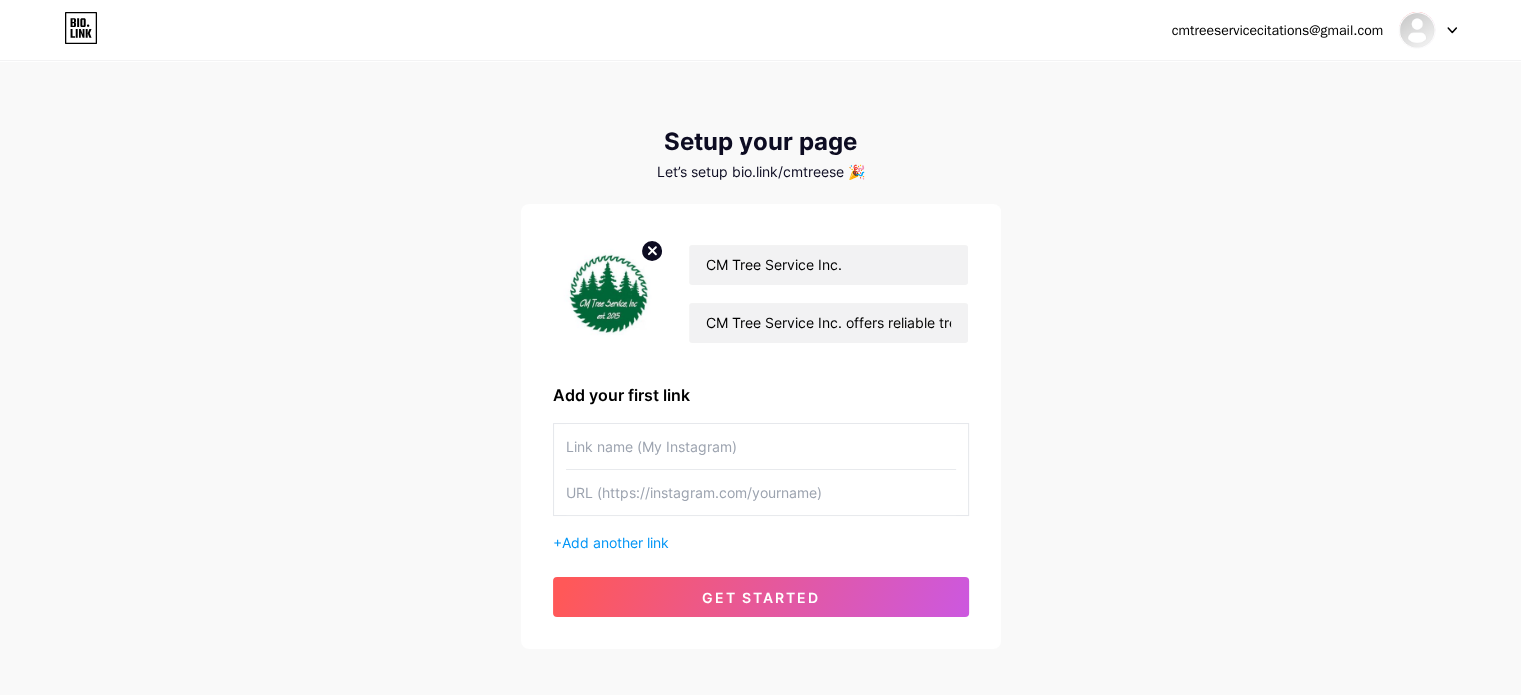 click at bounding box center (761, 446) 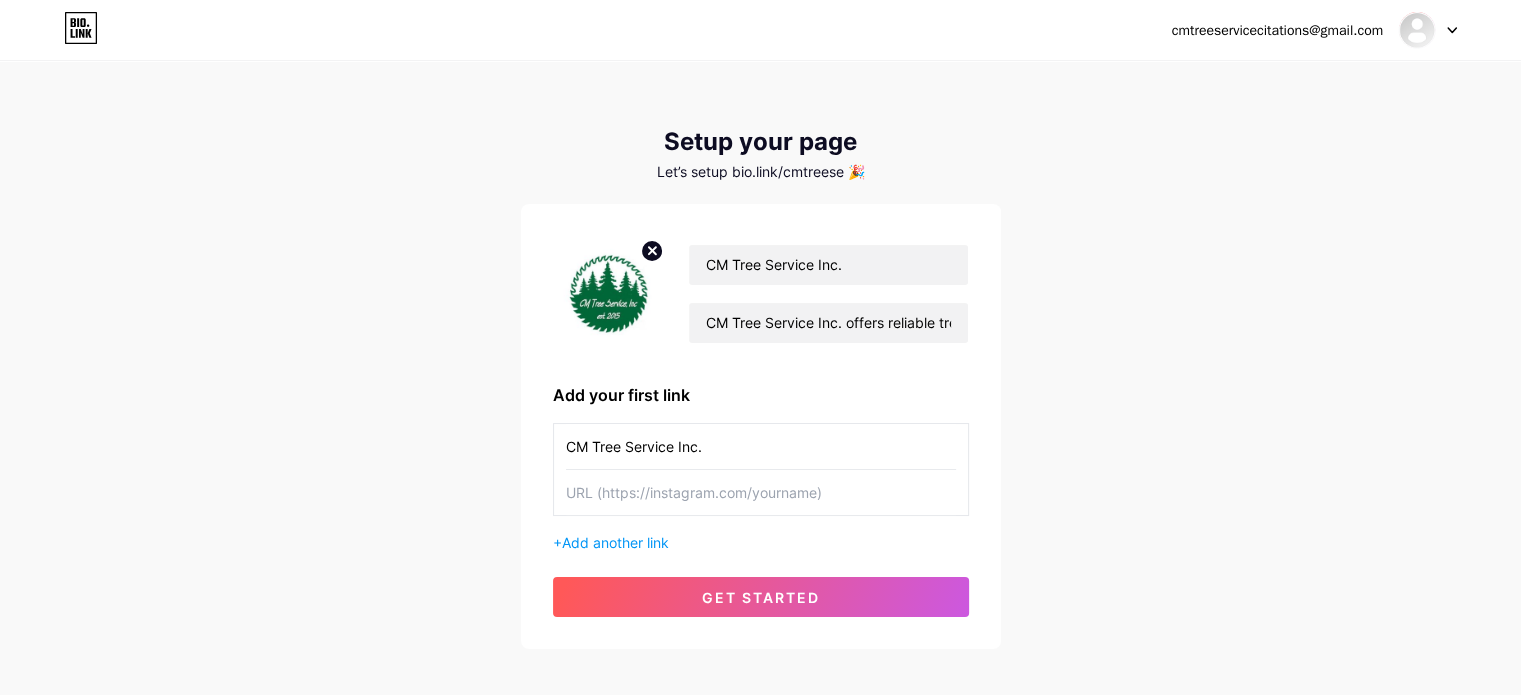 type on "CM Tree Service Inc." 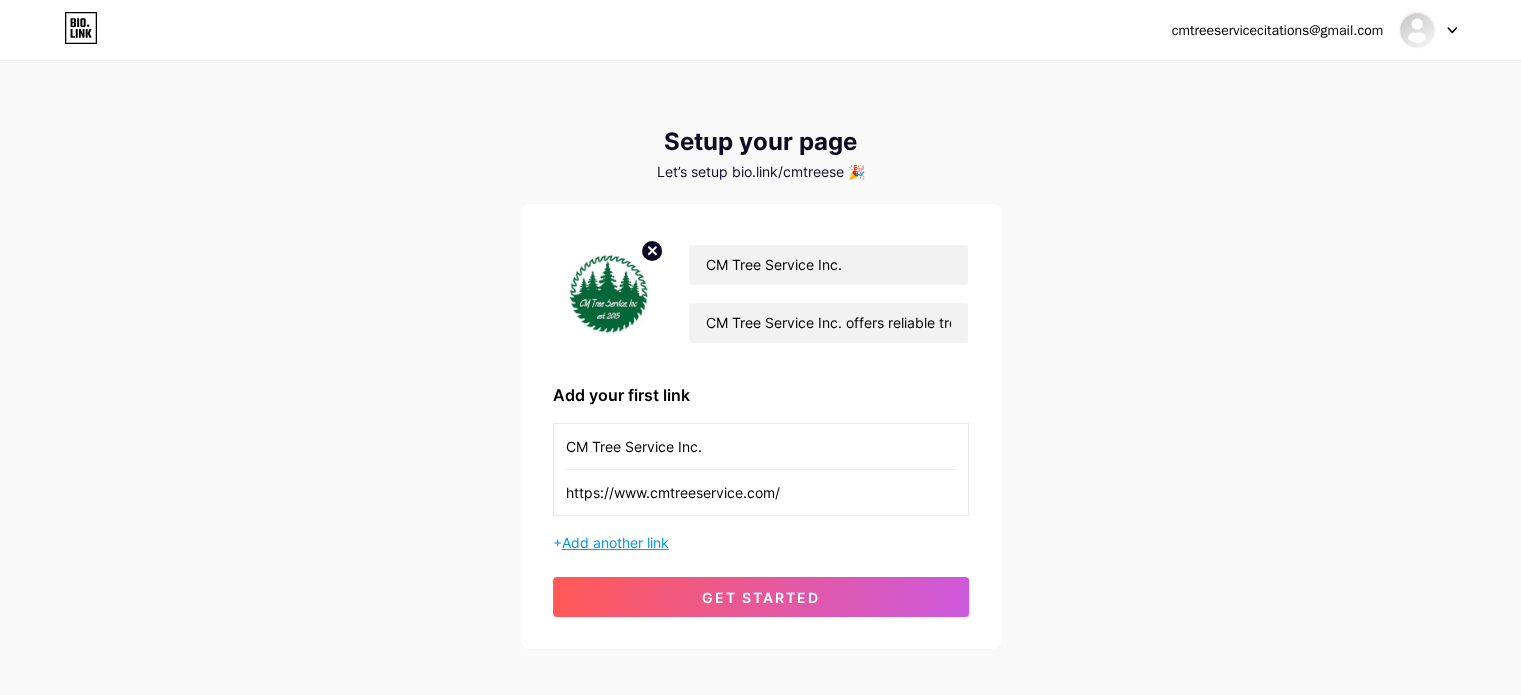 type on "https://www.cmtreeservice.com/" 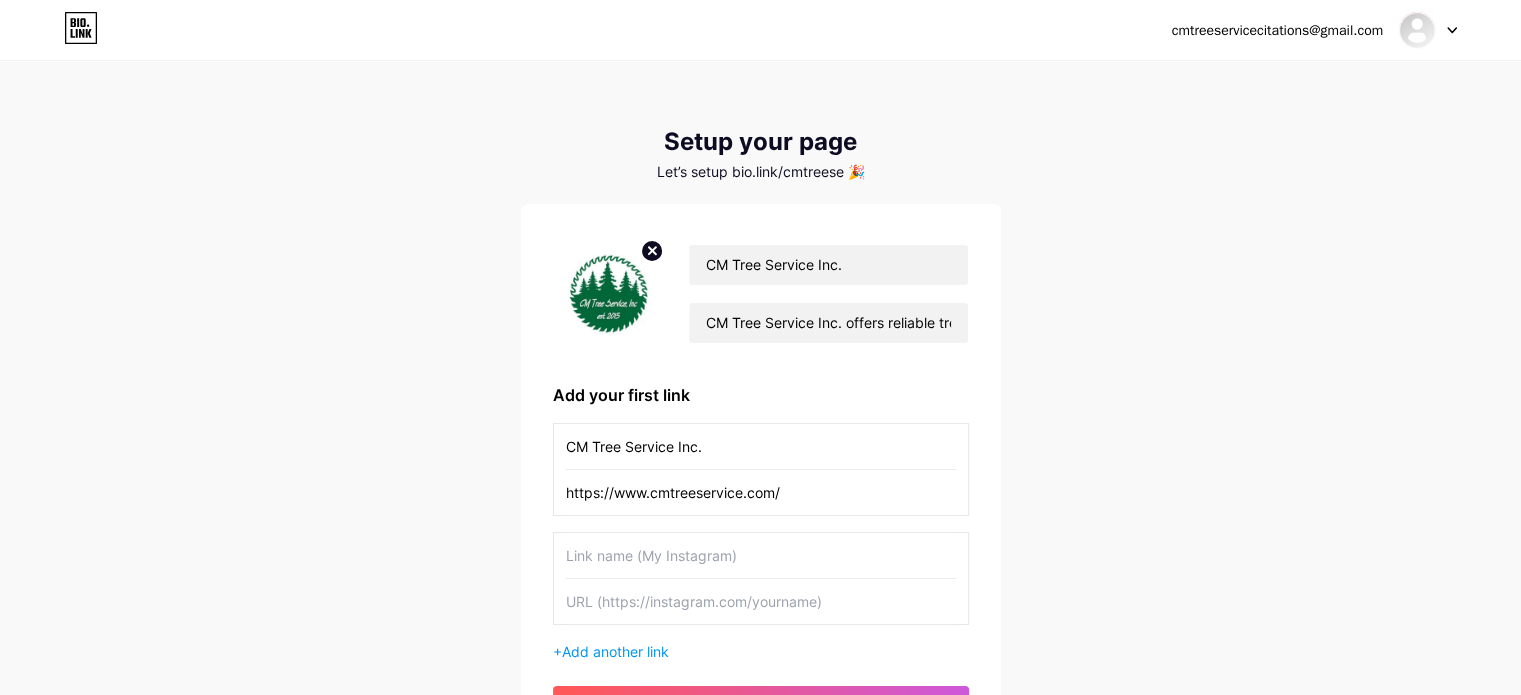 click at bounding box center [761, 601] 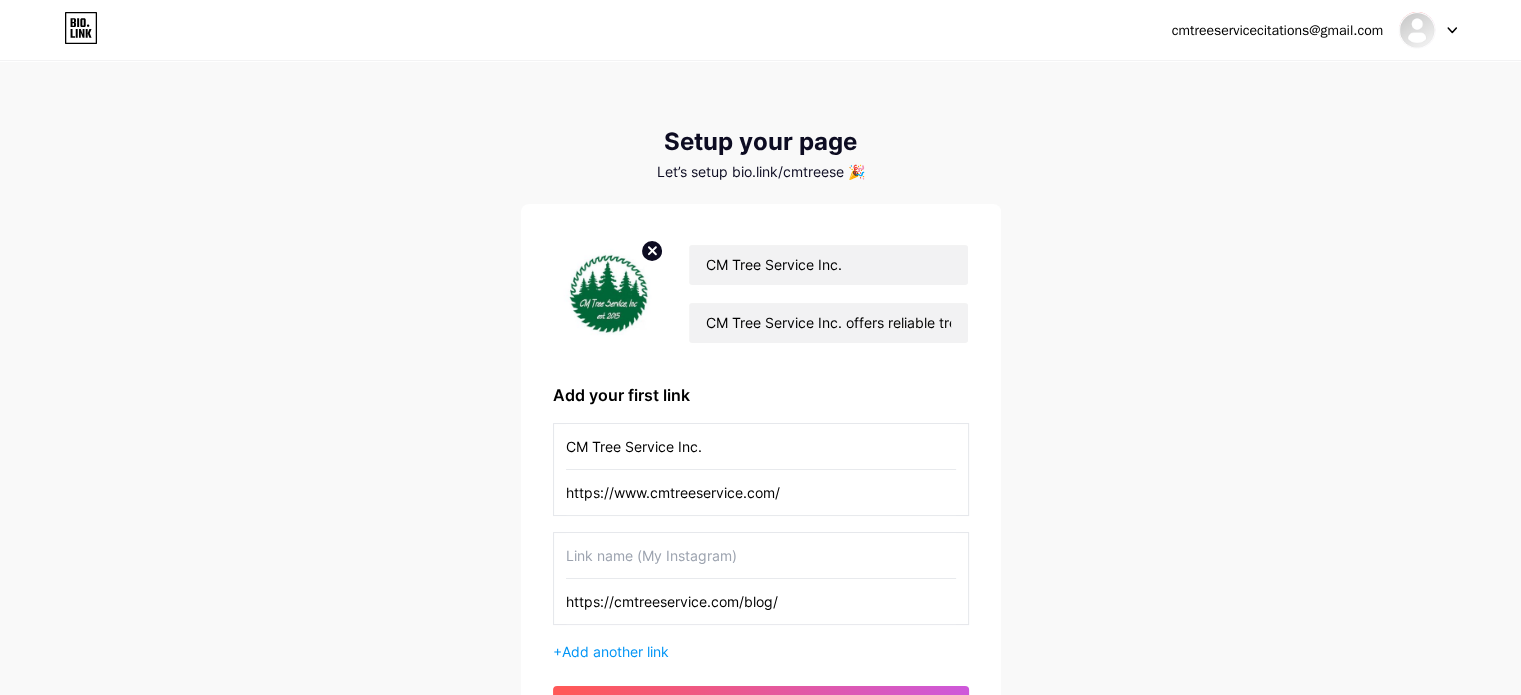 type on "https://cmtreeservice.com/blog/" 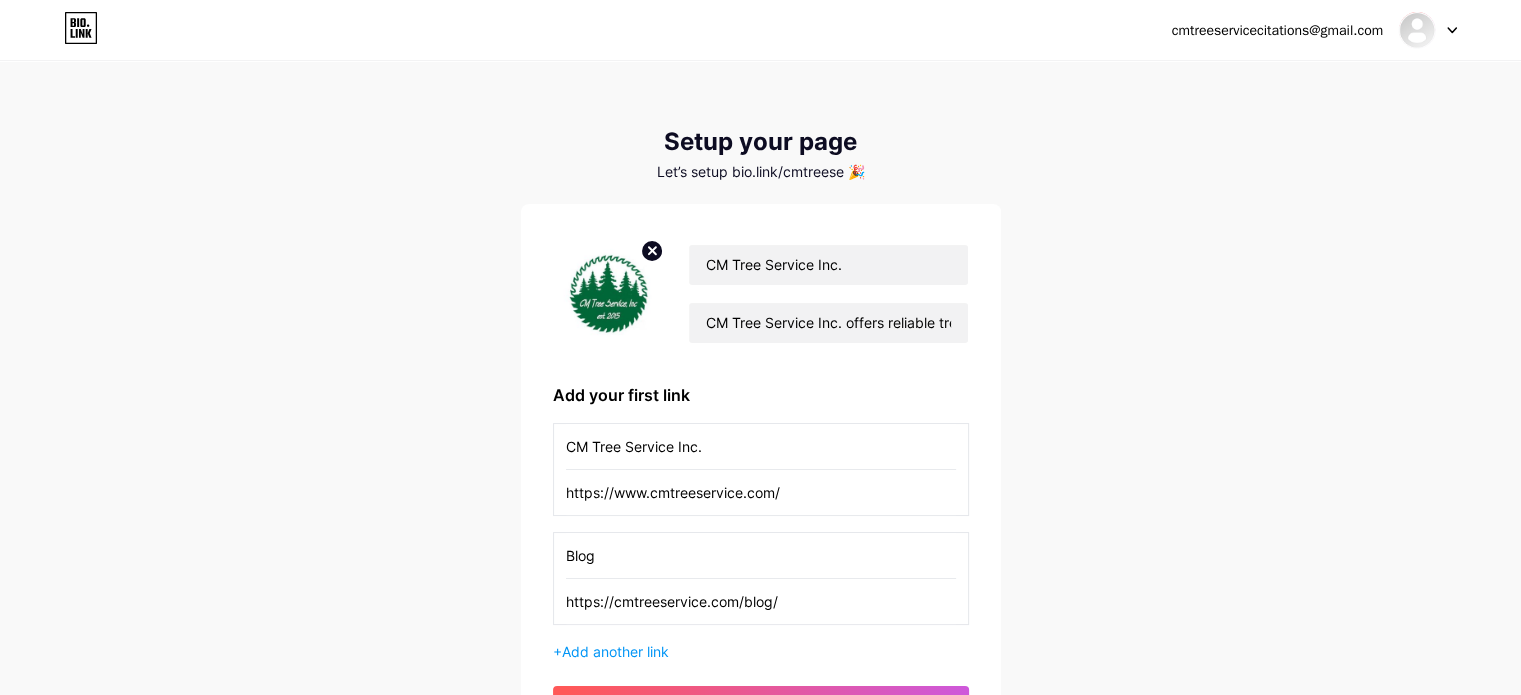scroll, scrollTop: 205, scrollLeft: 0, axis: vertical 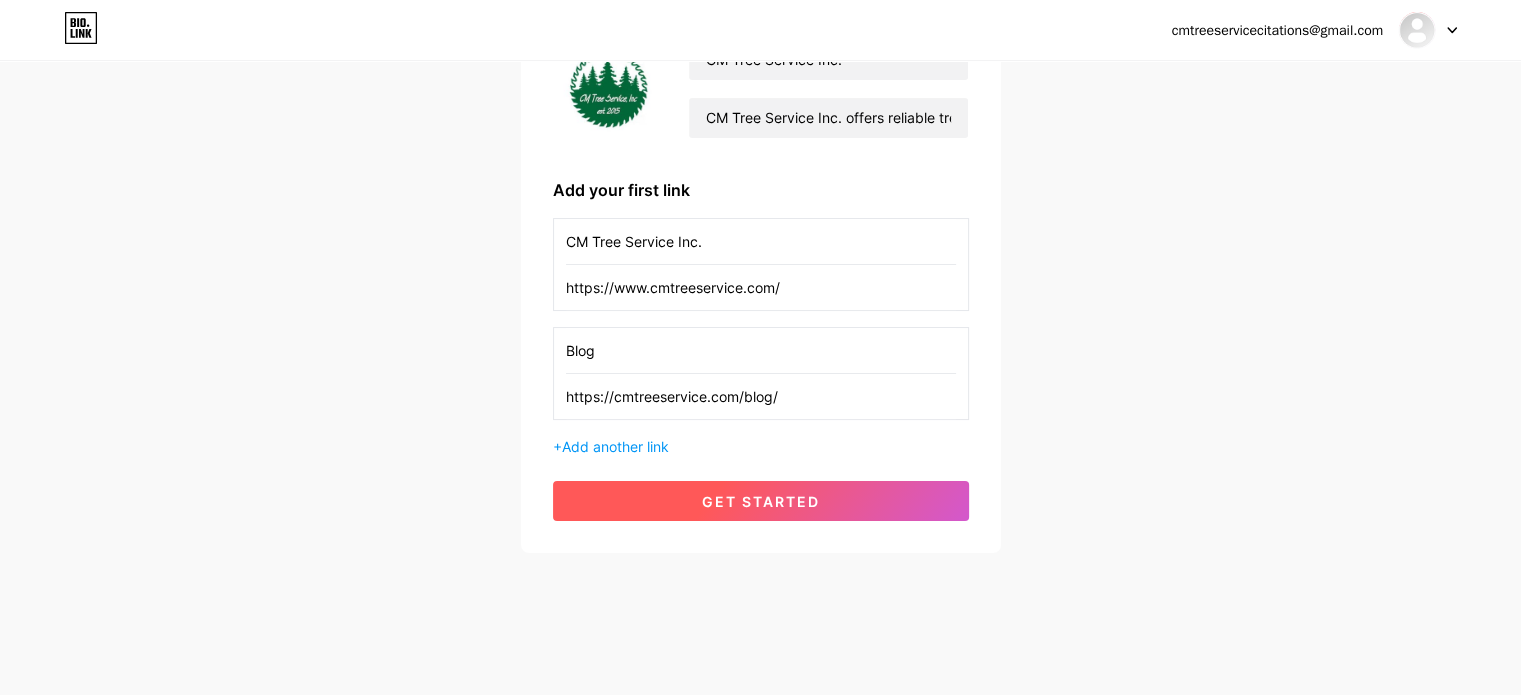 type on "Blog" 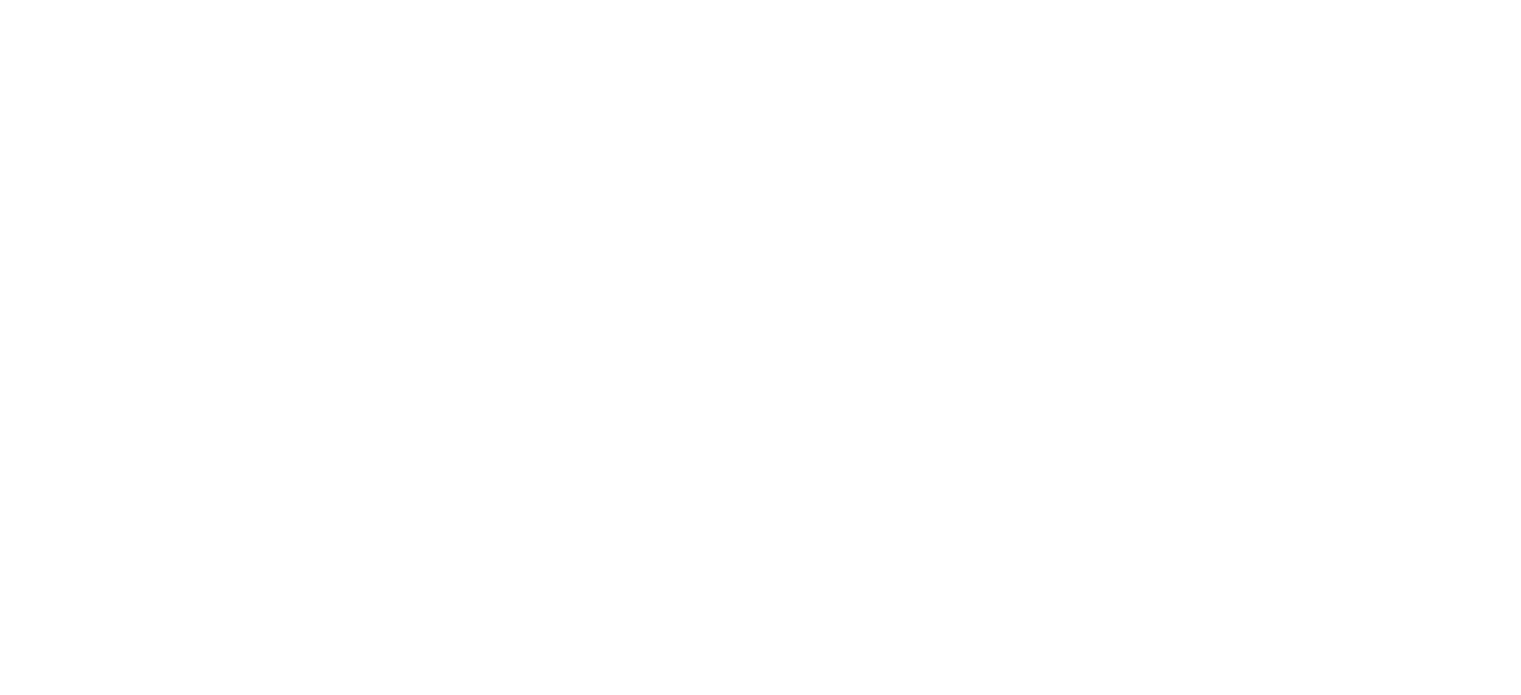 scroll, scrollTop: 0, scrollLeft: 0, axis: both 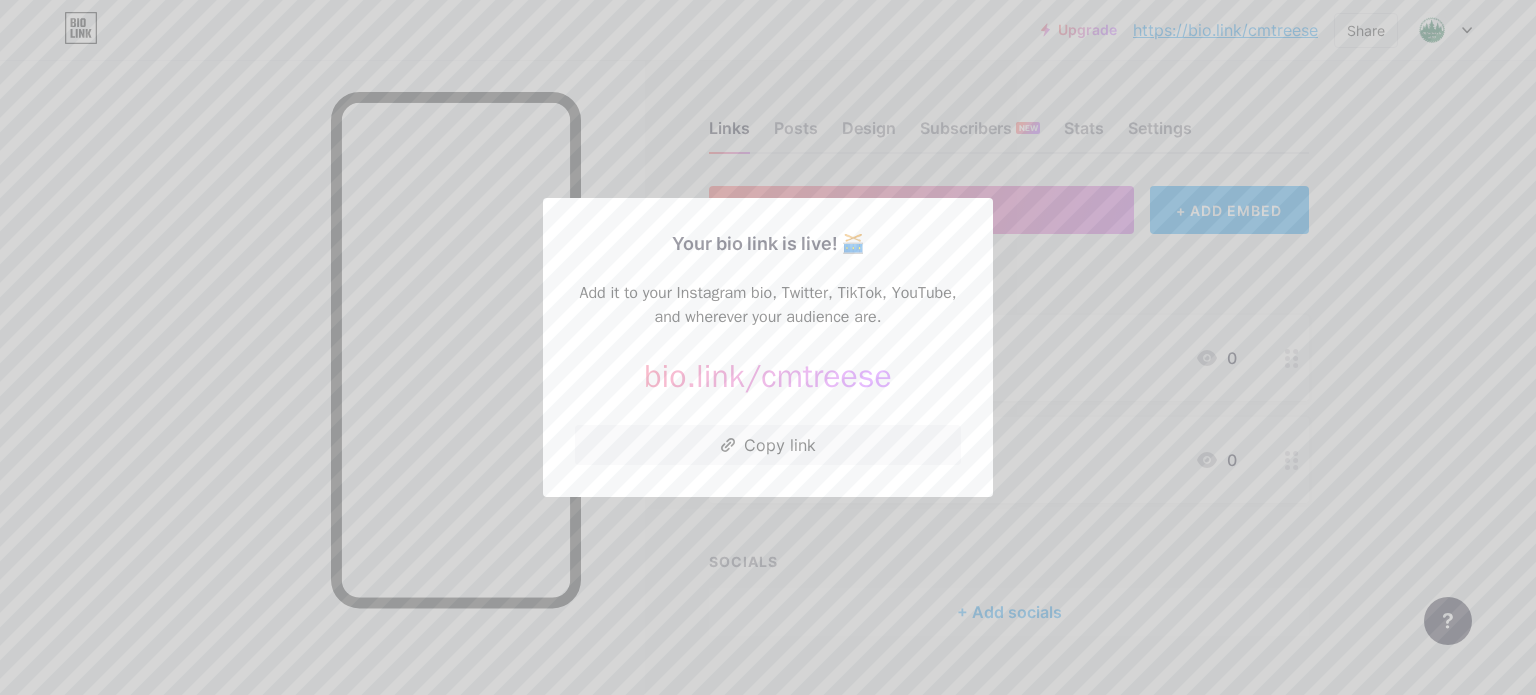 click at bounding box center [768, 347] 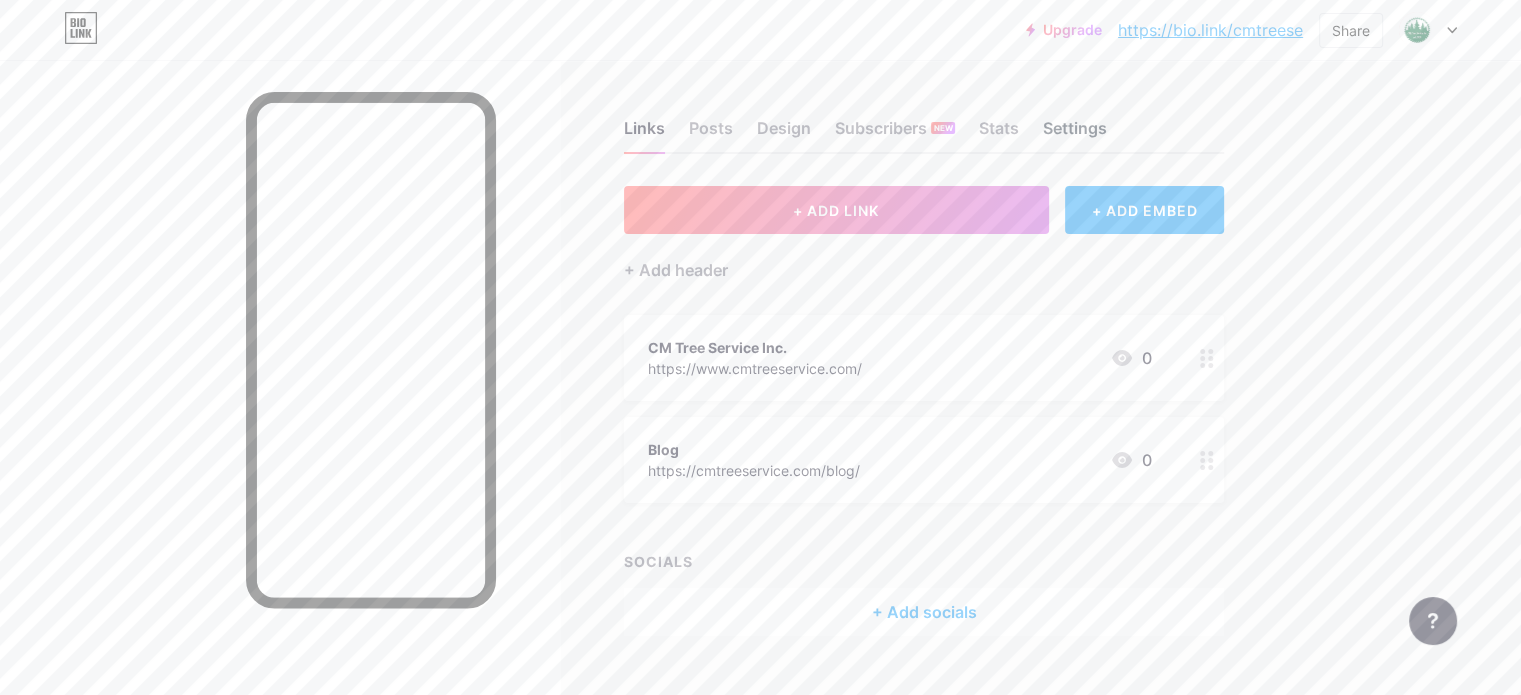 click on "Settings" at bounding box center [1075, 134] 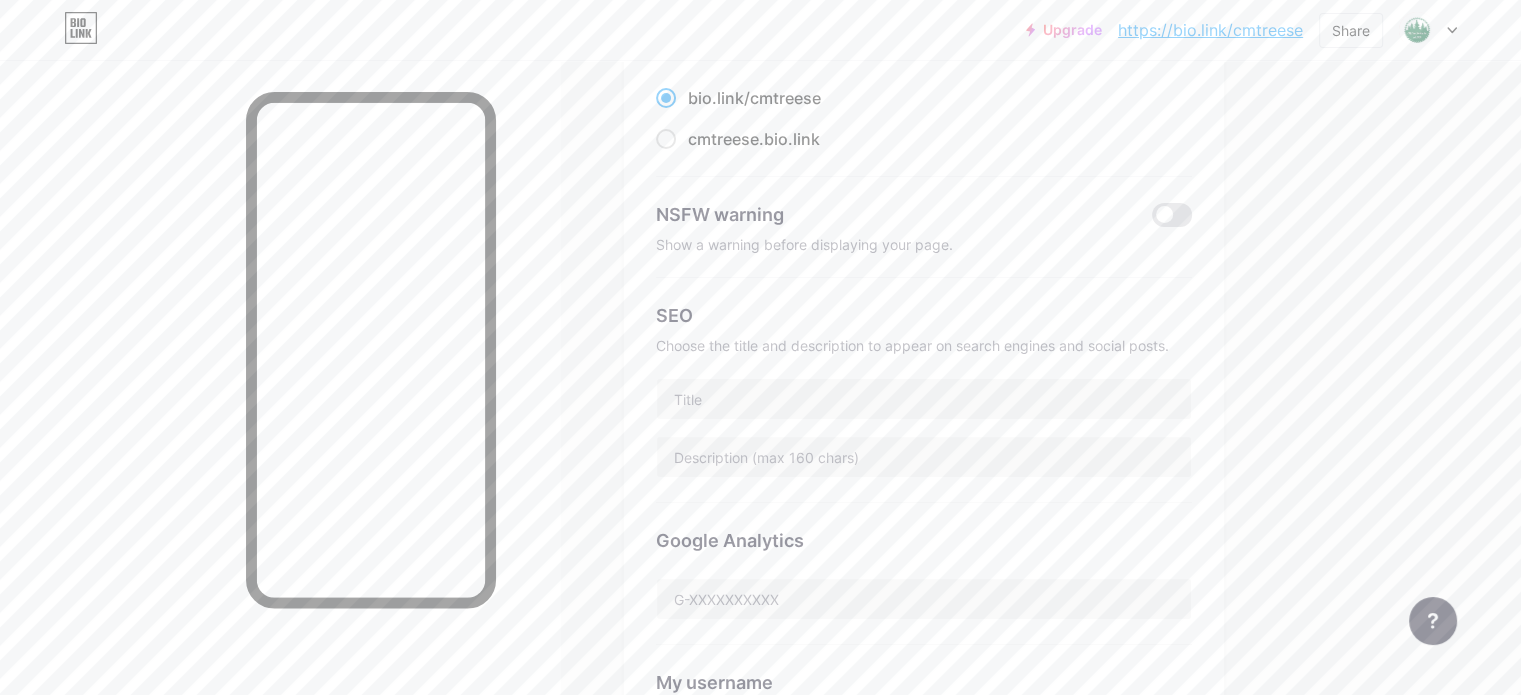 scroll, scrollTop: 300, scrollLeft: 0, axis: vertical 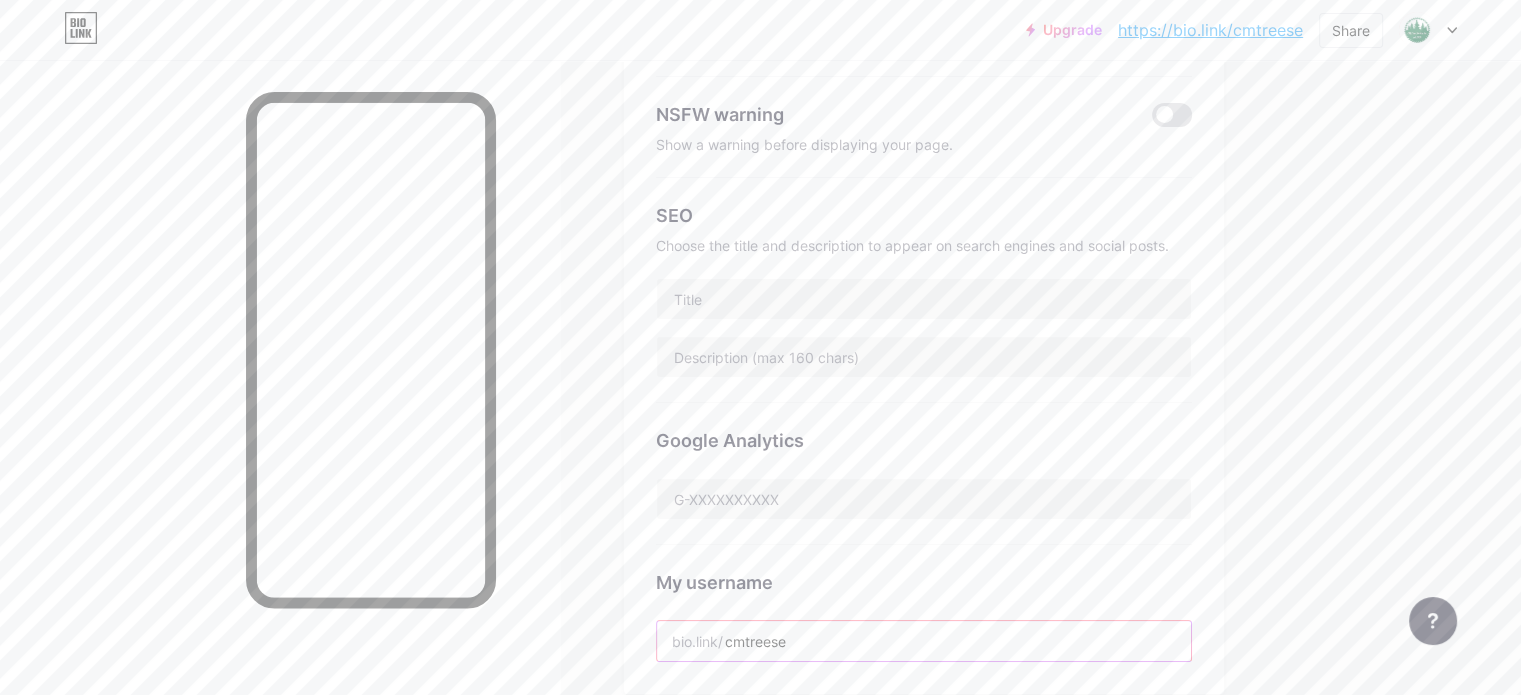 click on "cmtreese" at bounding box center (924, 641) 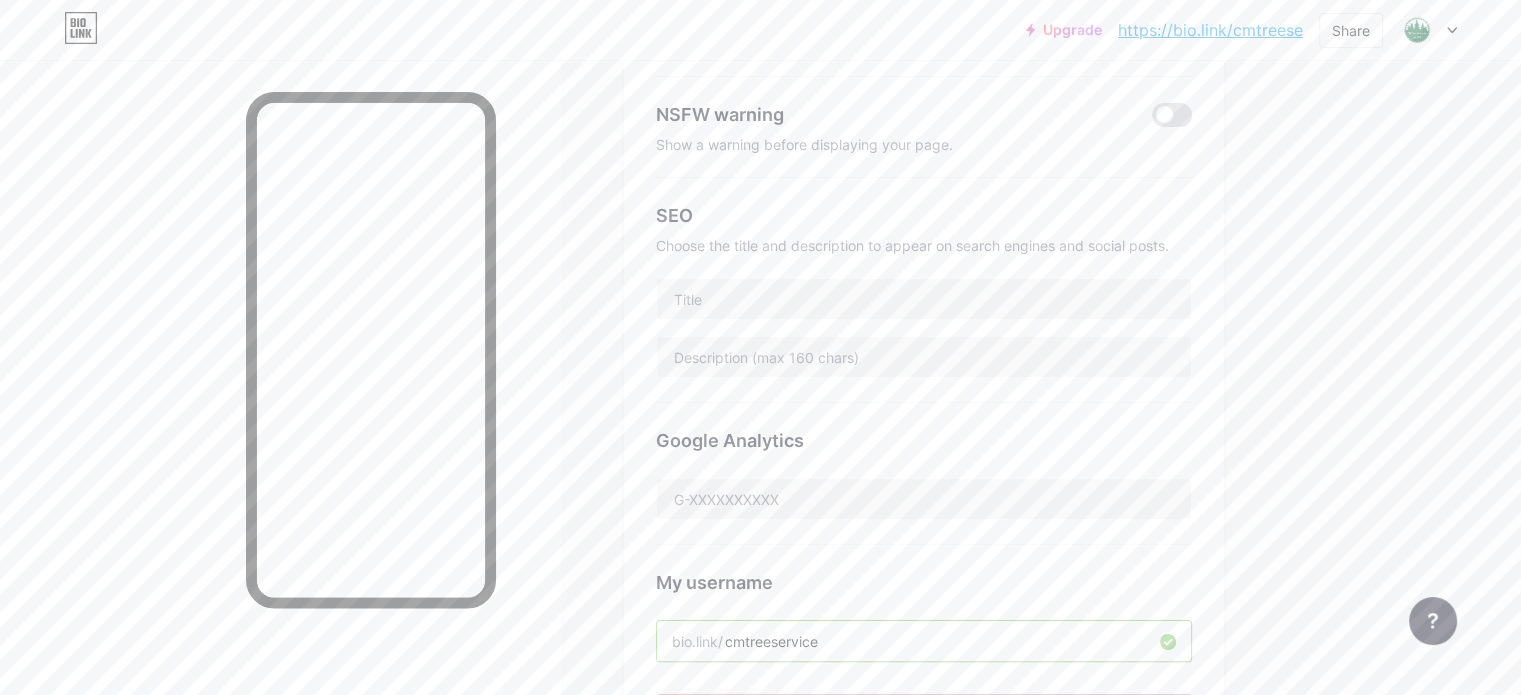 type on "cmtreeservice" 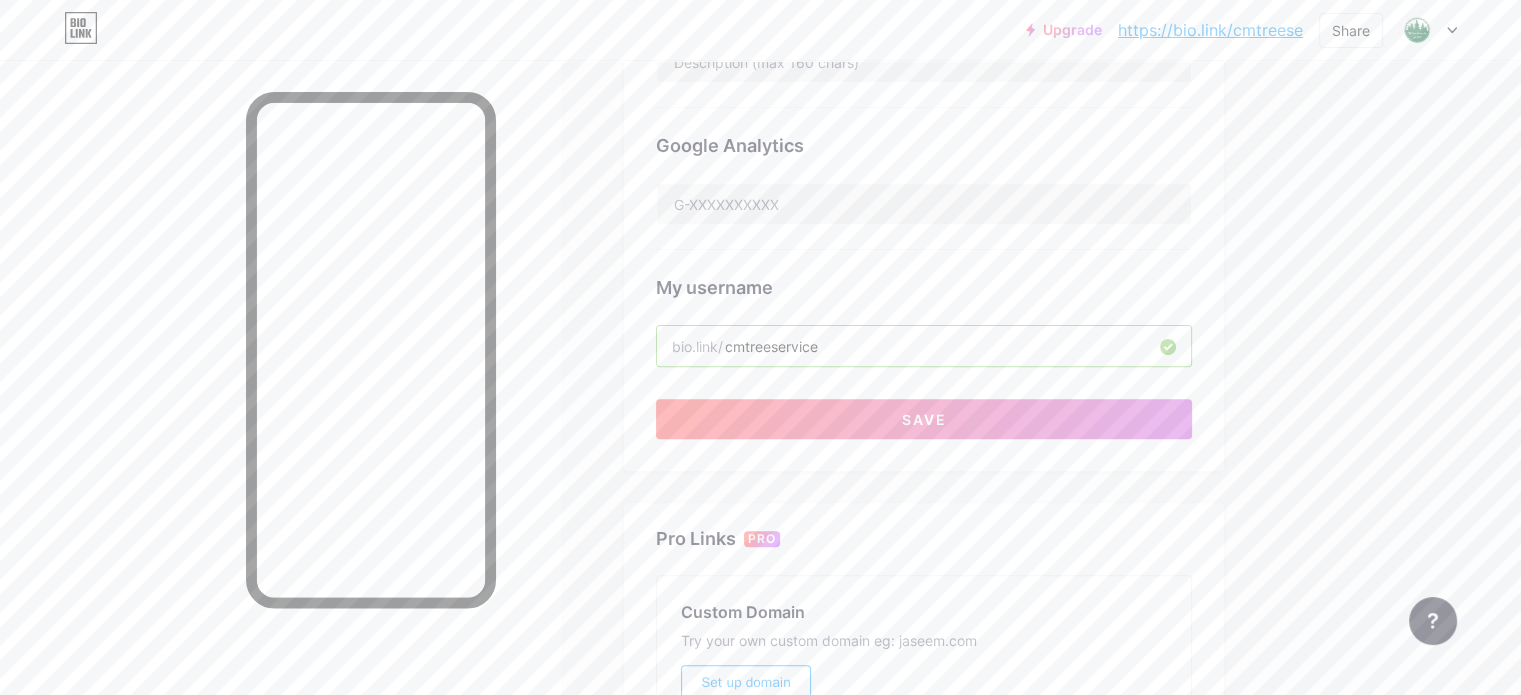 scroll, scrollTop: 600, scrollLeft: 0, axis: vertical 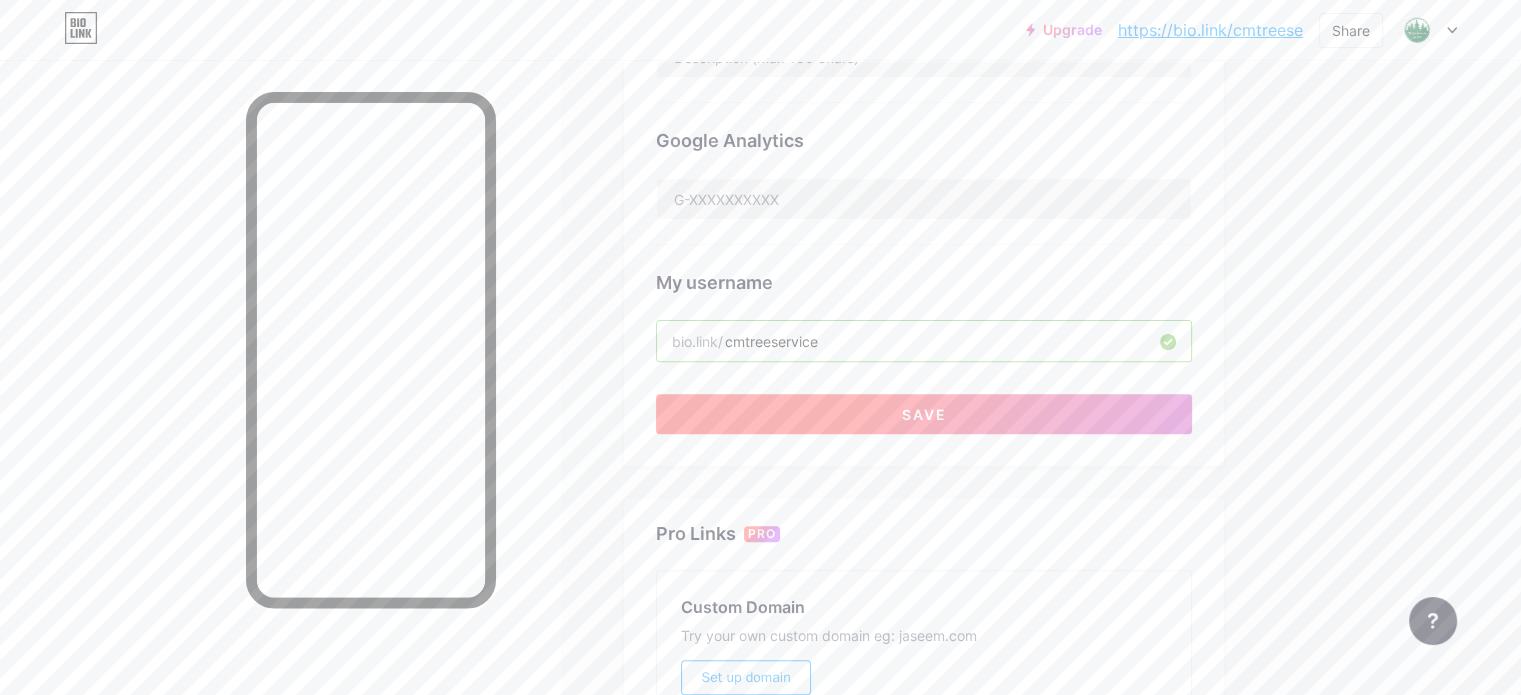 click on "Save" at bounding box center (924, 414) 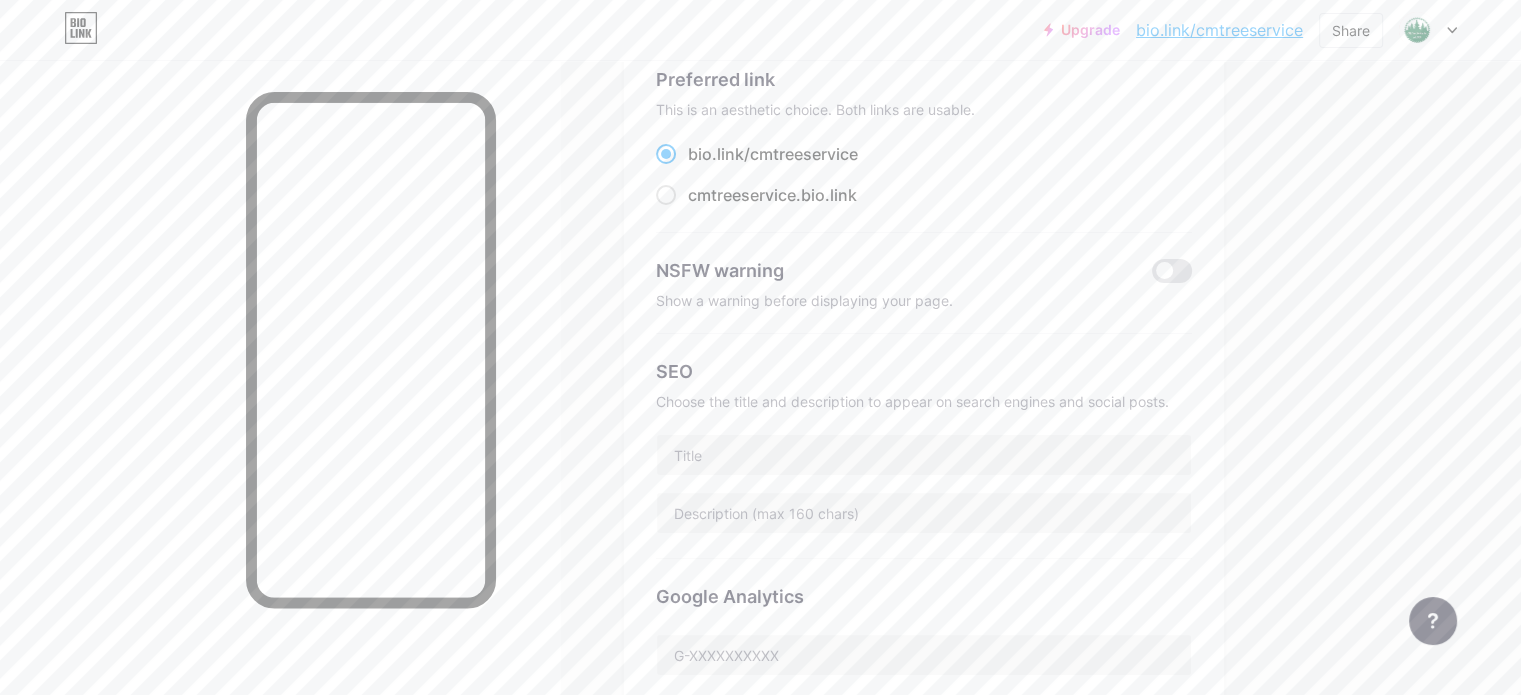 scroll, scrollTop: 0, scrollLeft: 0, axis: both 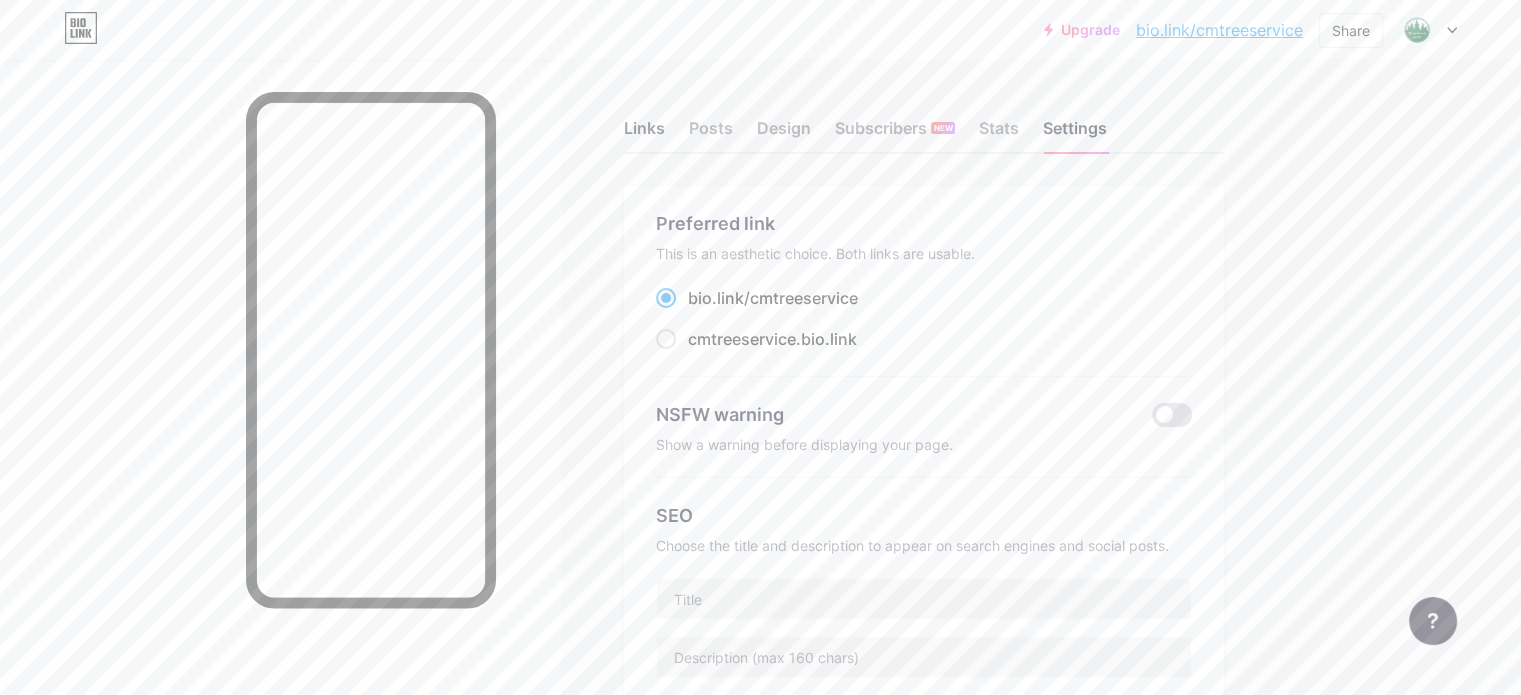 click on "Links" at bounding box center [644, 134] 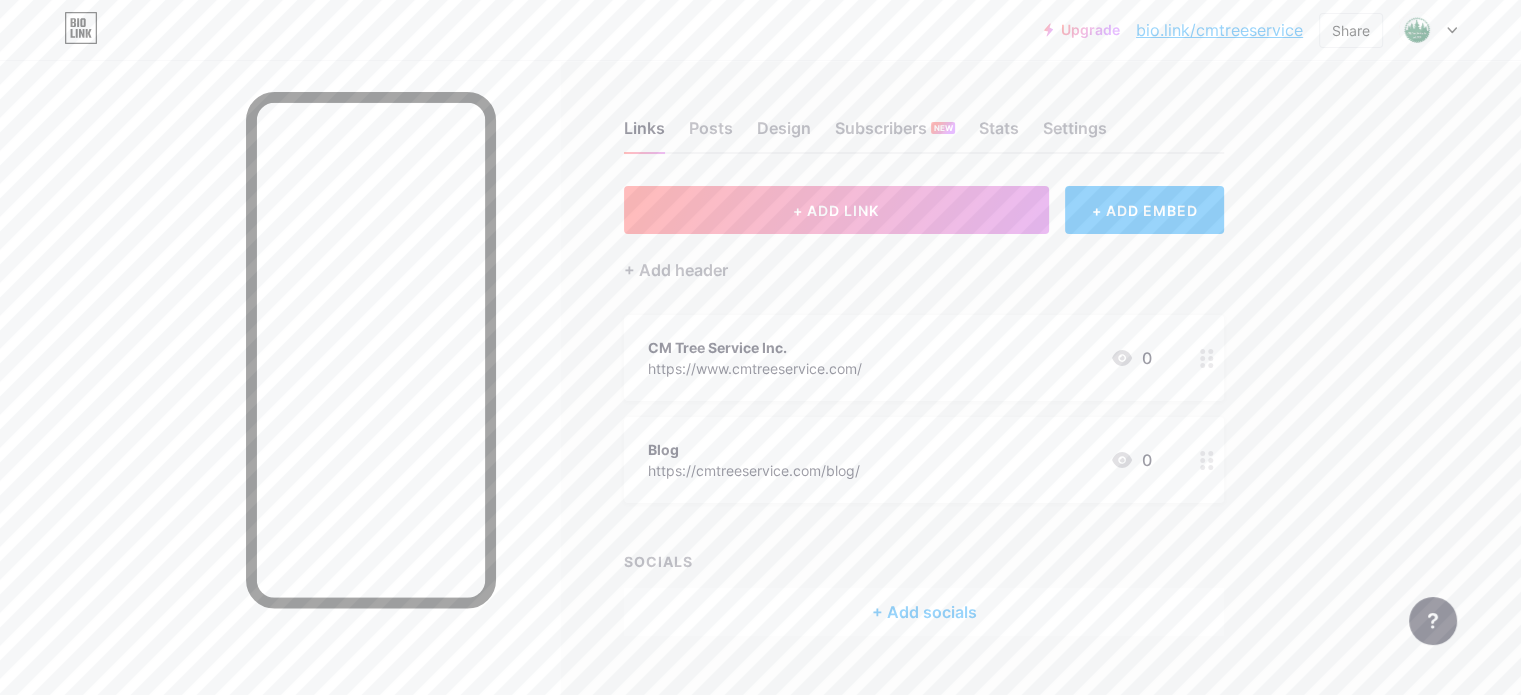 click on "+ Add socials" at bounding box center [924, 612] 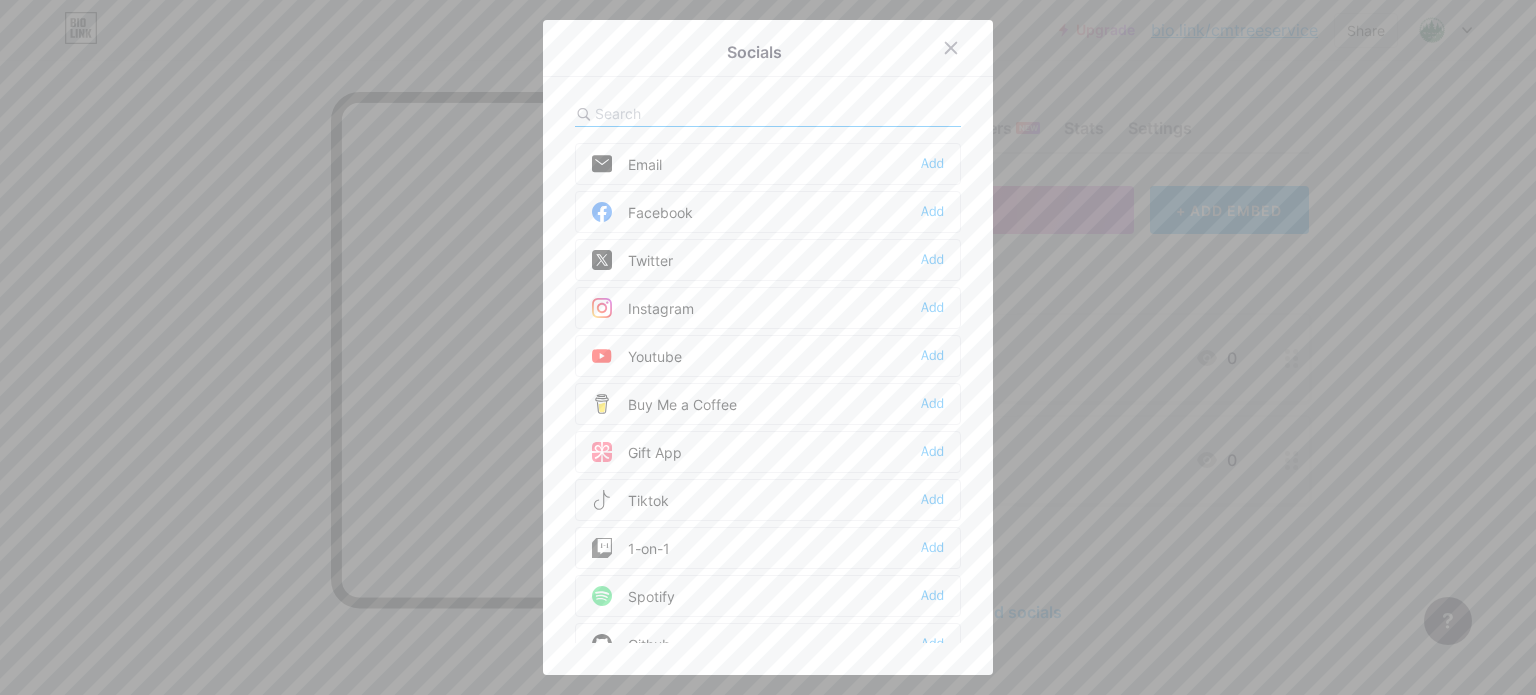 click on "Email
Add" at bounding box center [768, 164] 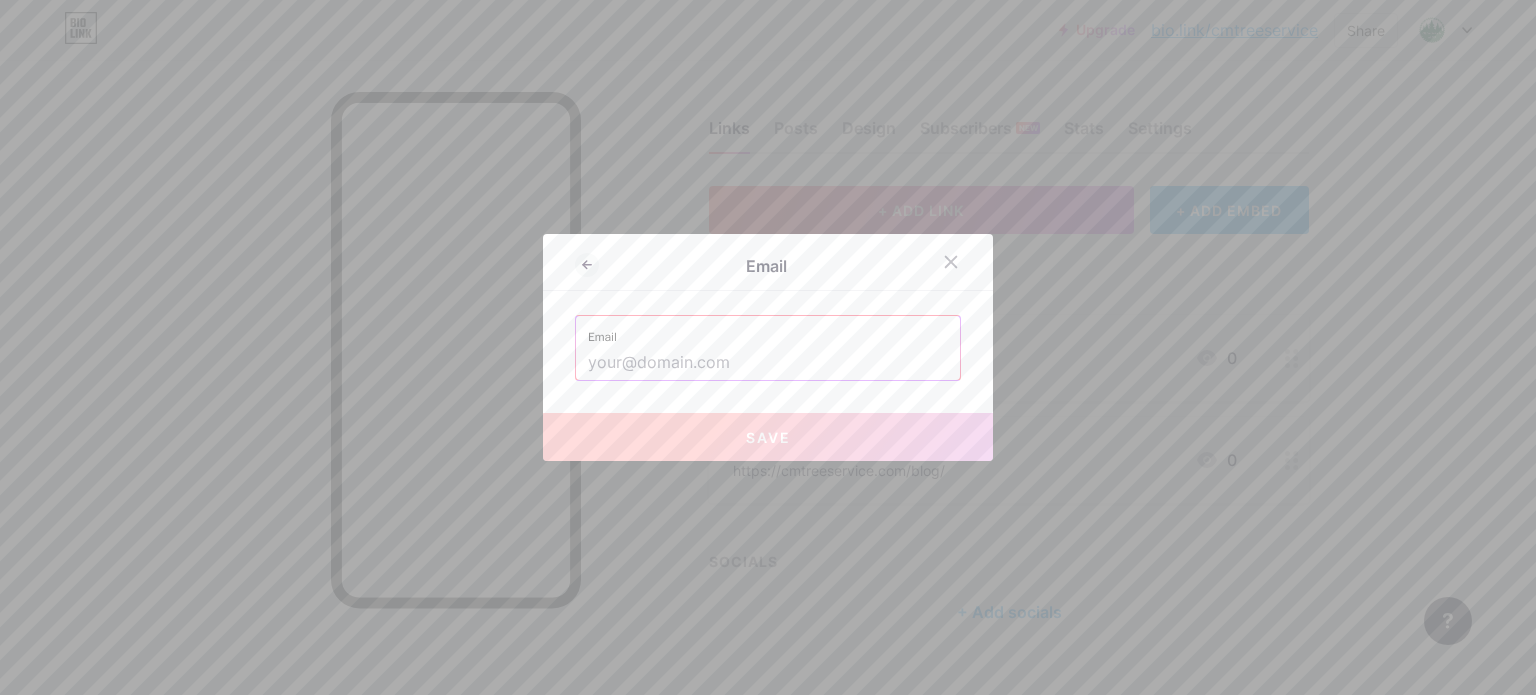 click at bounding box center (768, 363) 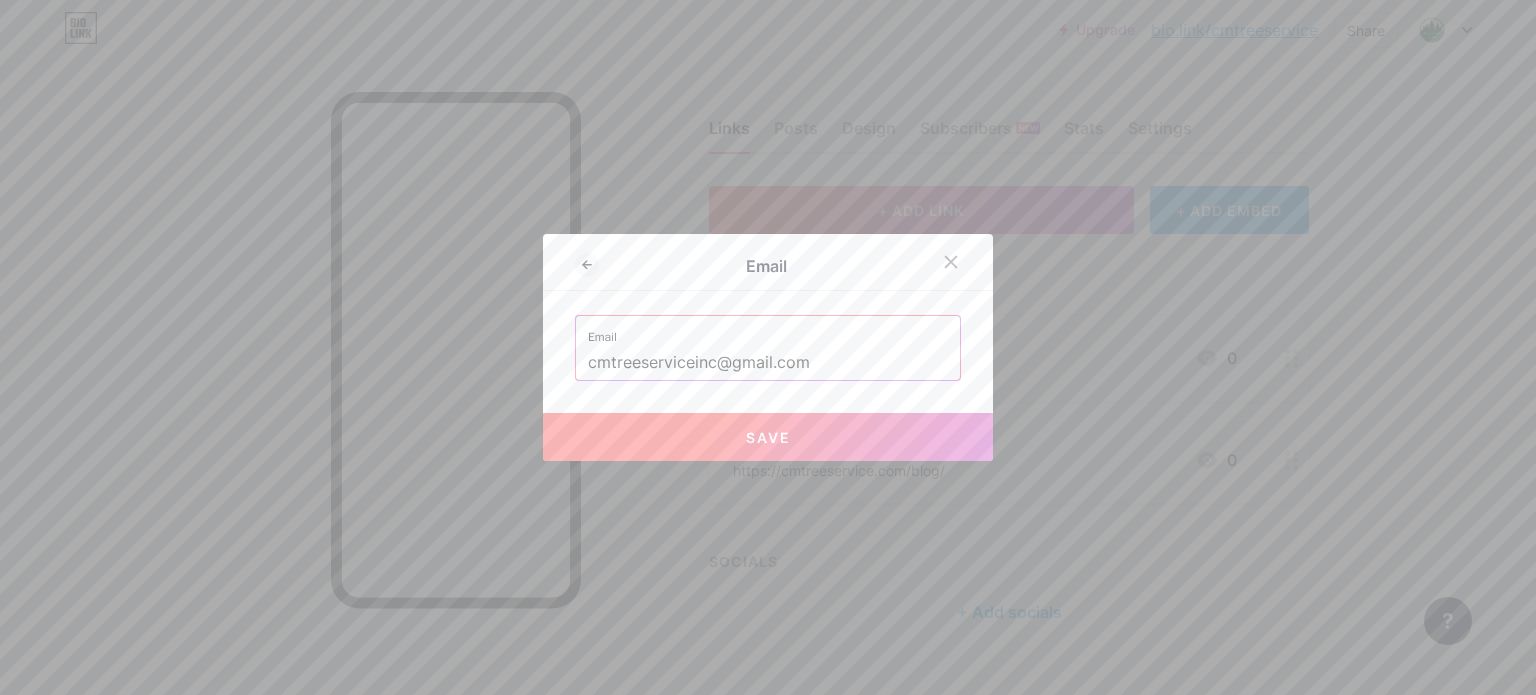 click on "Save" at bounding box center (768, 437) 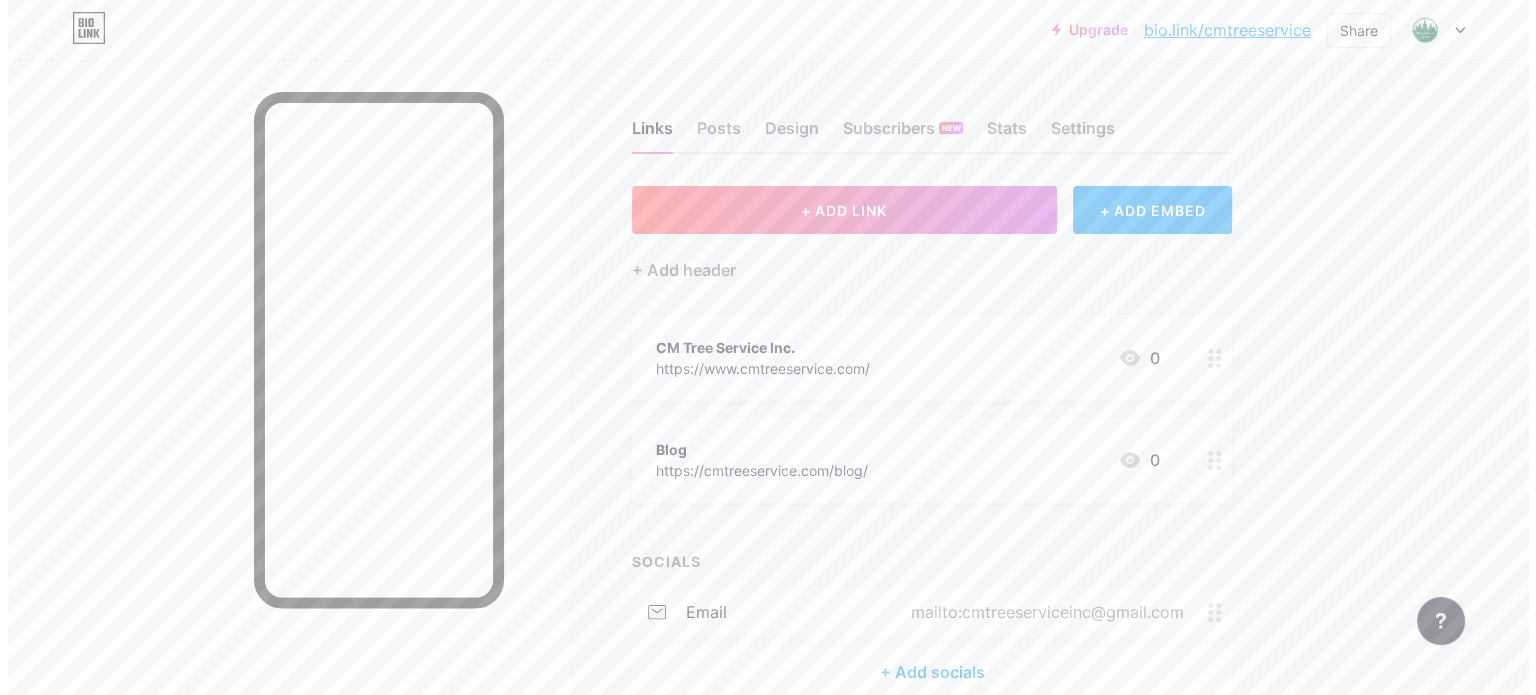scroll, scrollTop: 99, scrollLeft: 0, axis: vertical 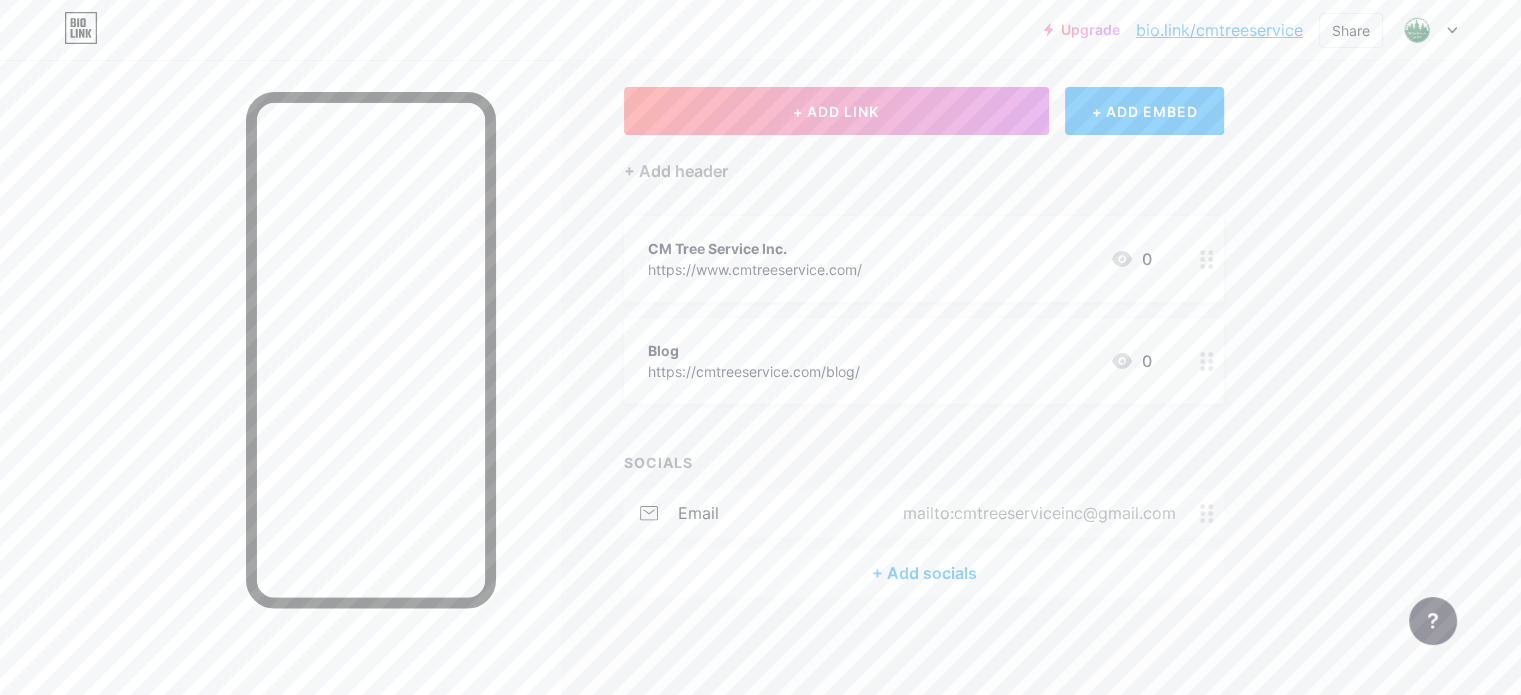click on "+ Add socials" at bounding box center (924, 573) 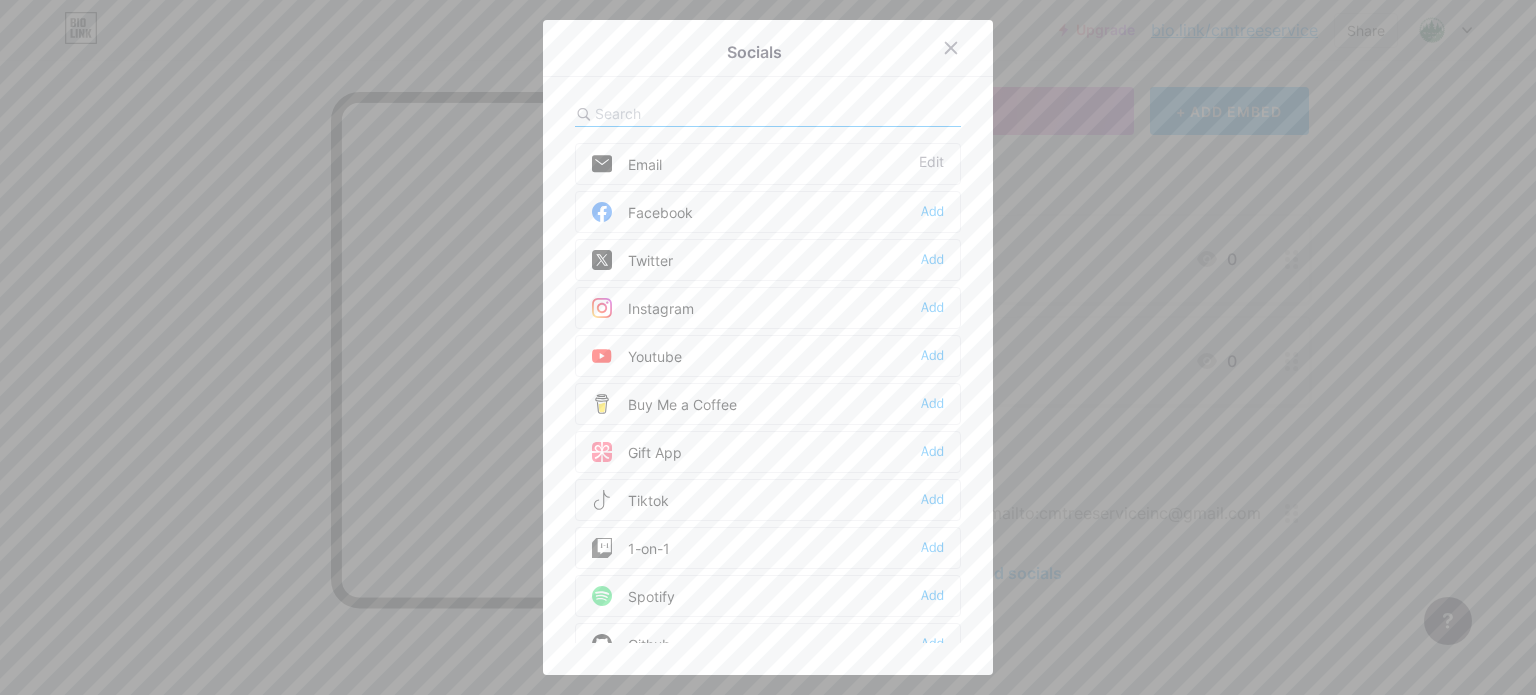 click on "Facebook" at bounding box center (642, 212) 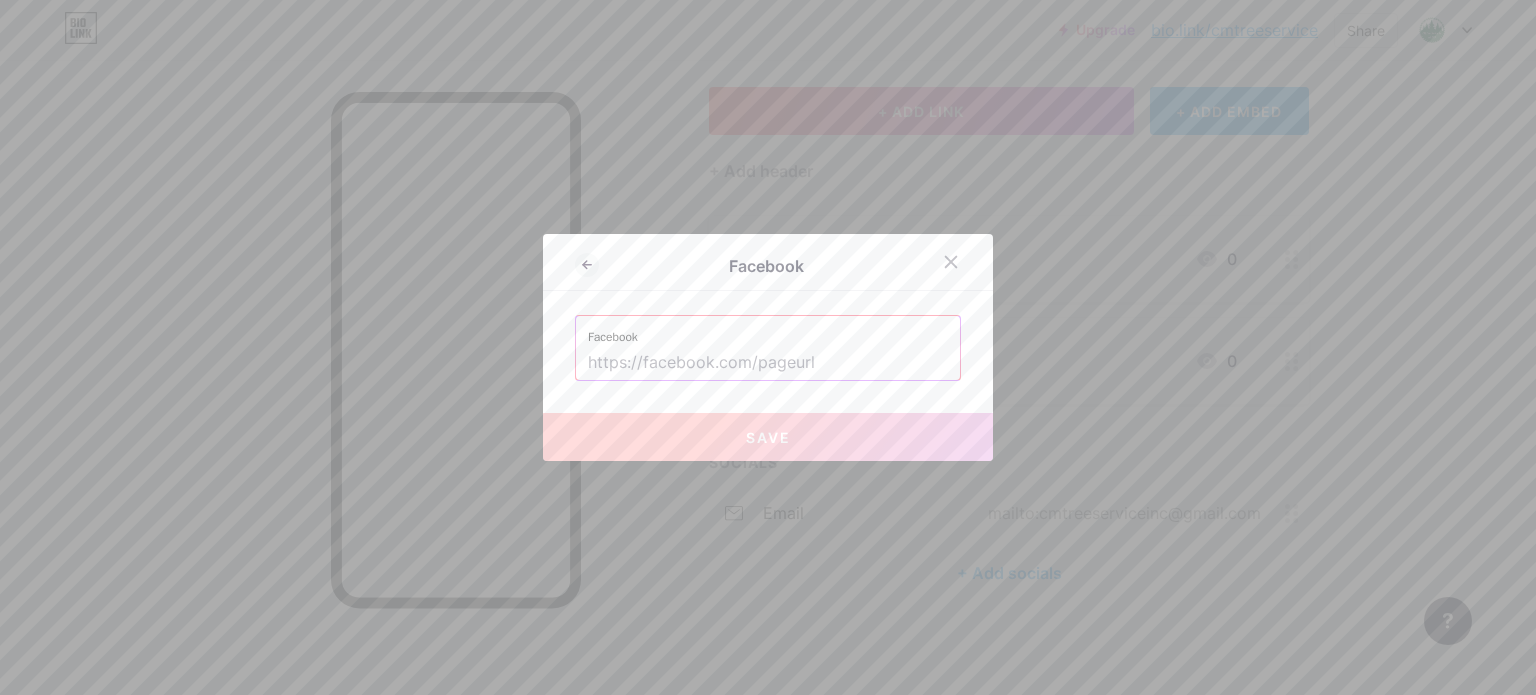 click at bounding box center (768, 363) 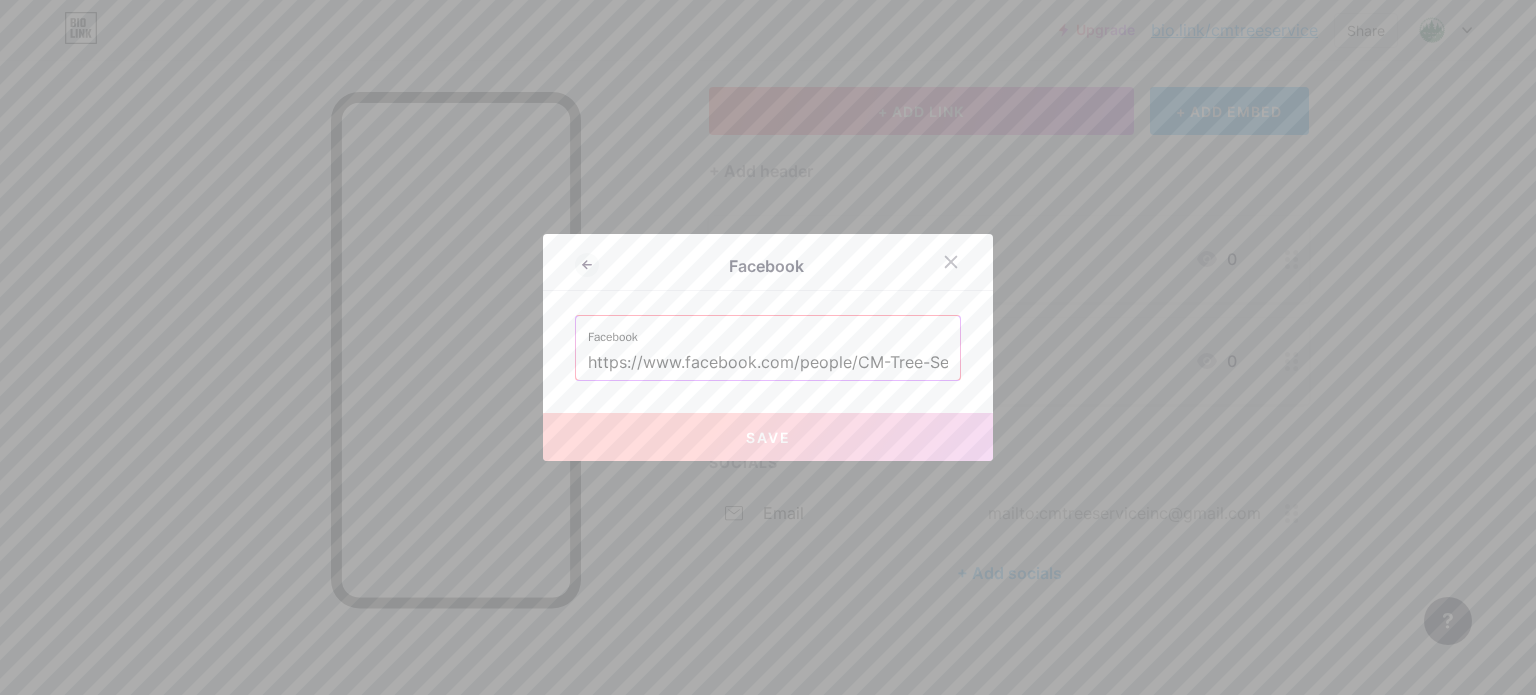scroll, scrollTop: 0, scrollLeft: 212, axis: horizontal 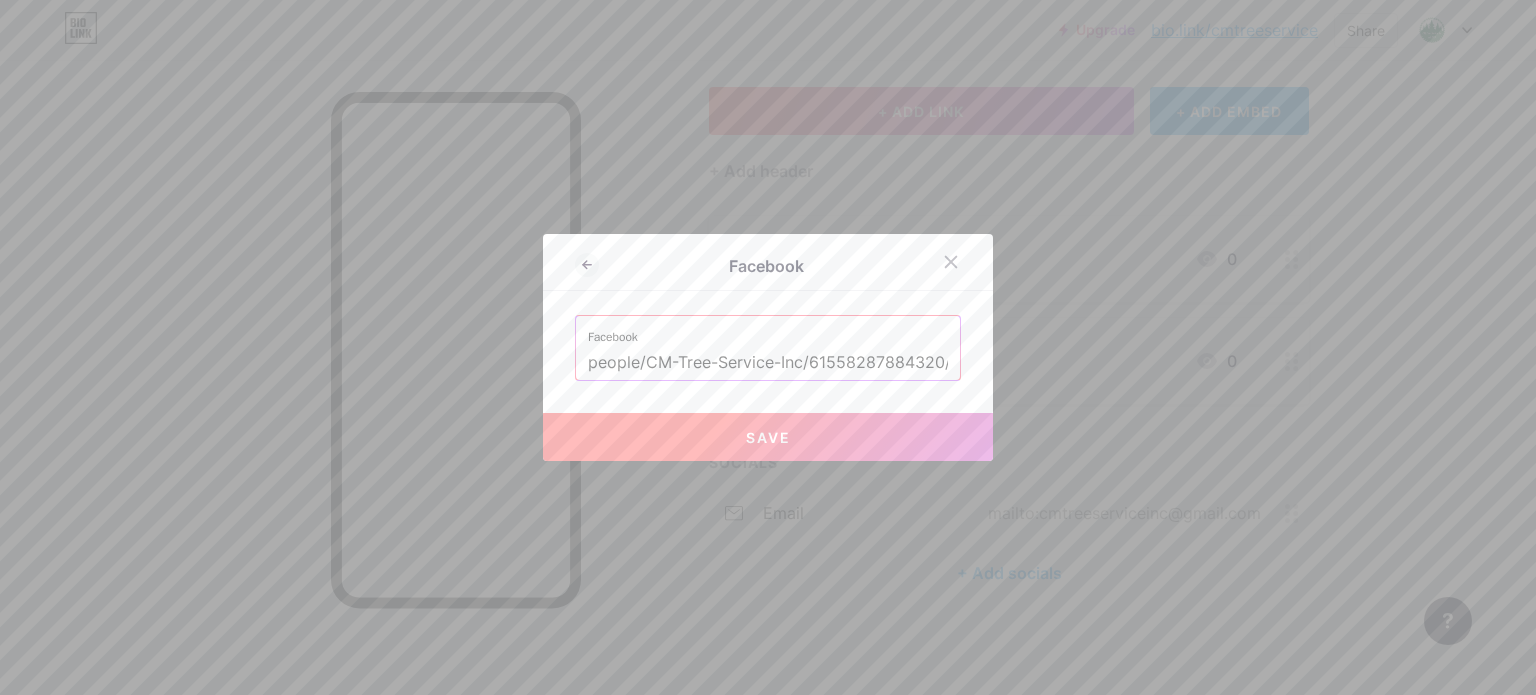 type on "https://www.facebook.com/people/CM-Tree-Service-Inc/61558287884320/" 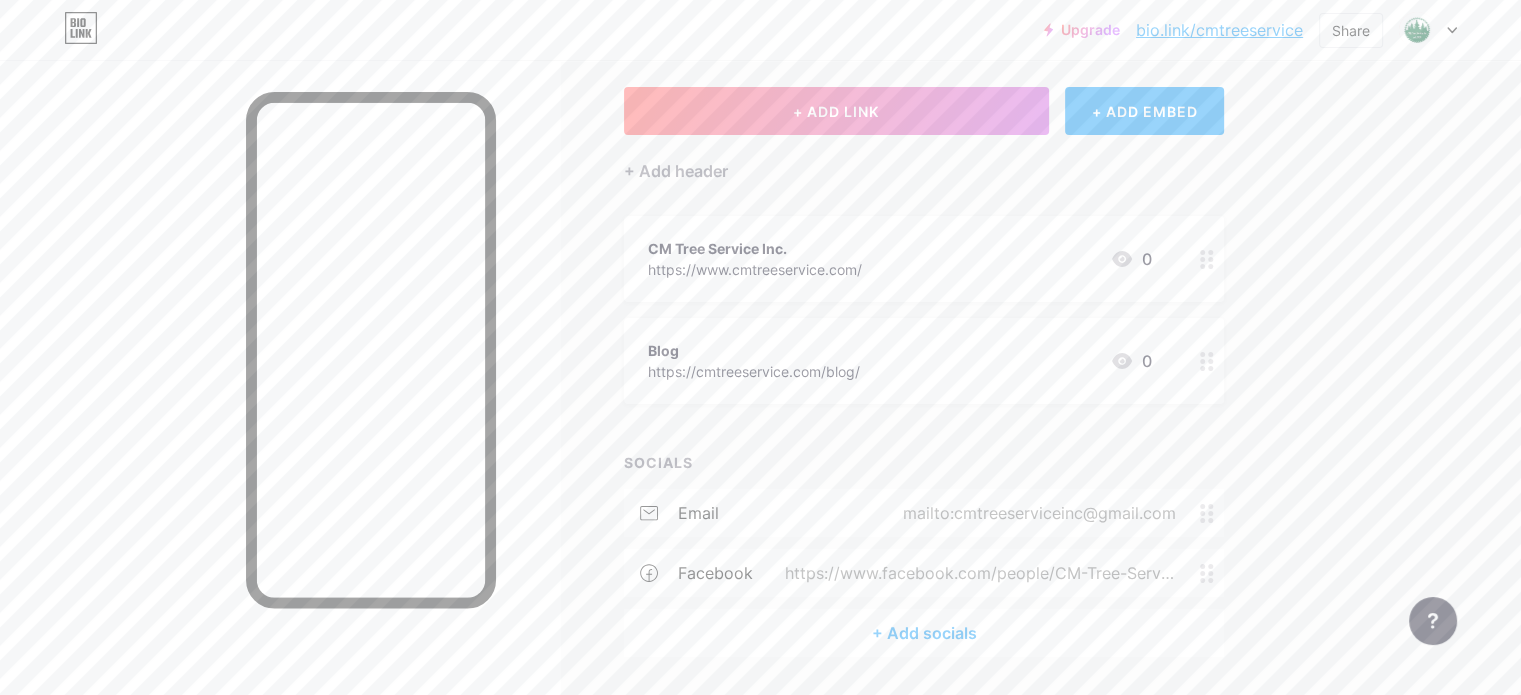 click on "+ Add socials" at bounding box center (924, 633) 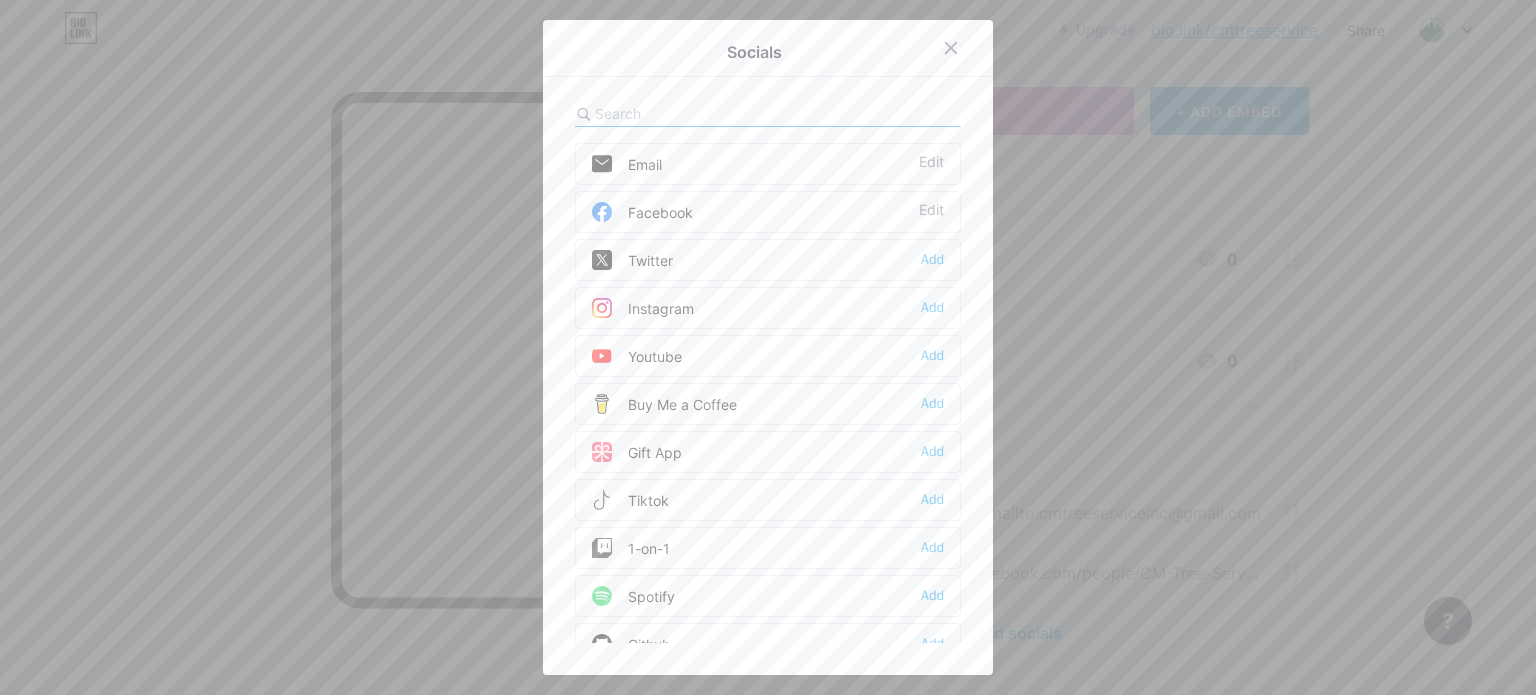 click on "Instagram" at bounding box center [643, 308] 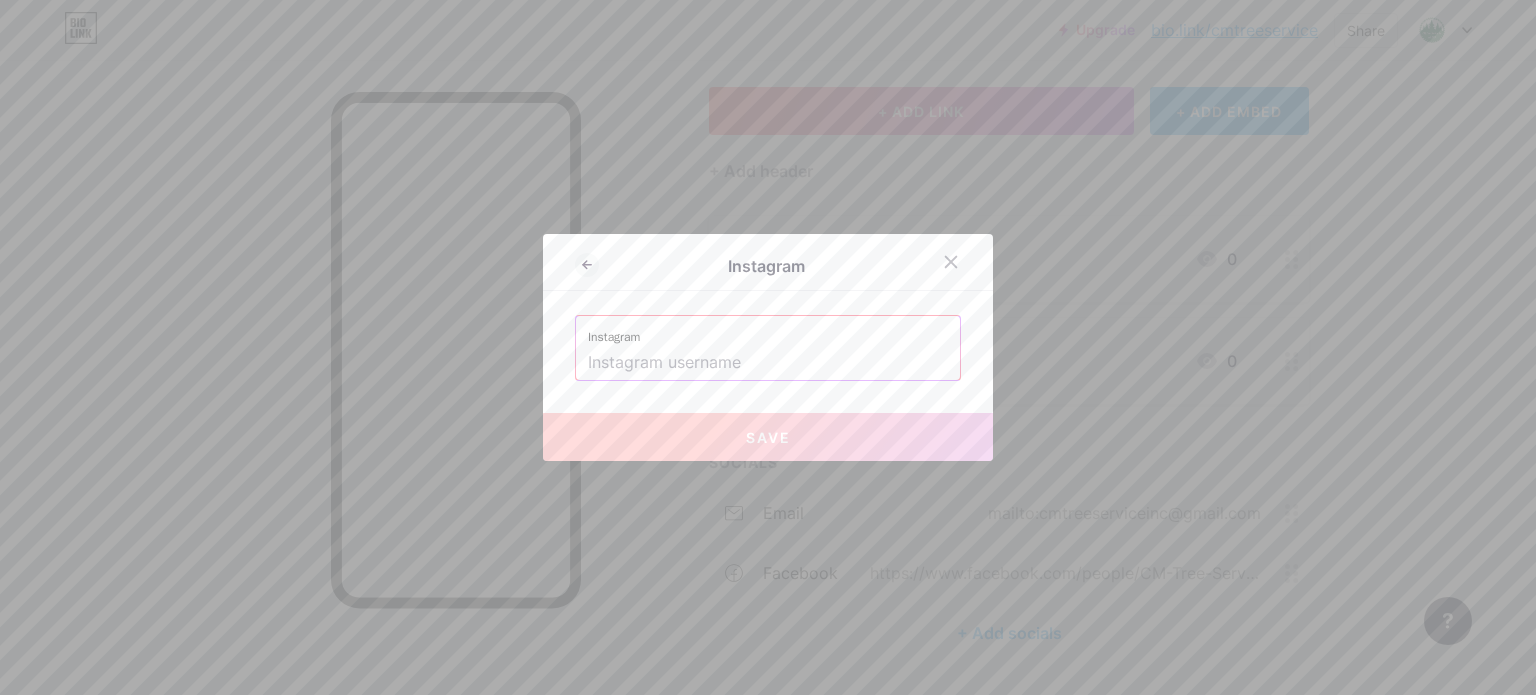 click at bounding box center (768, 363) 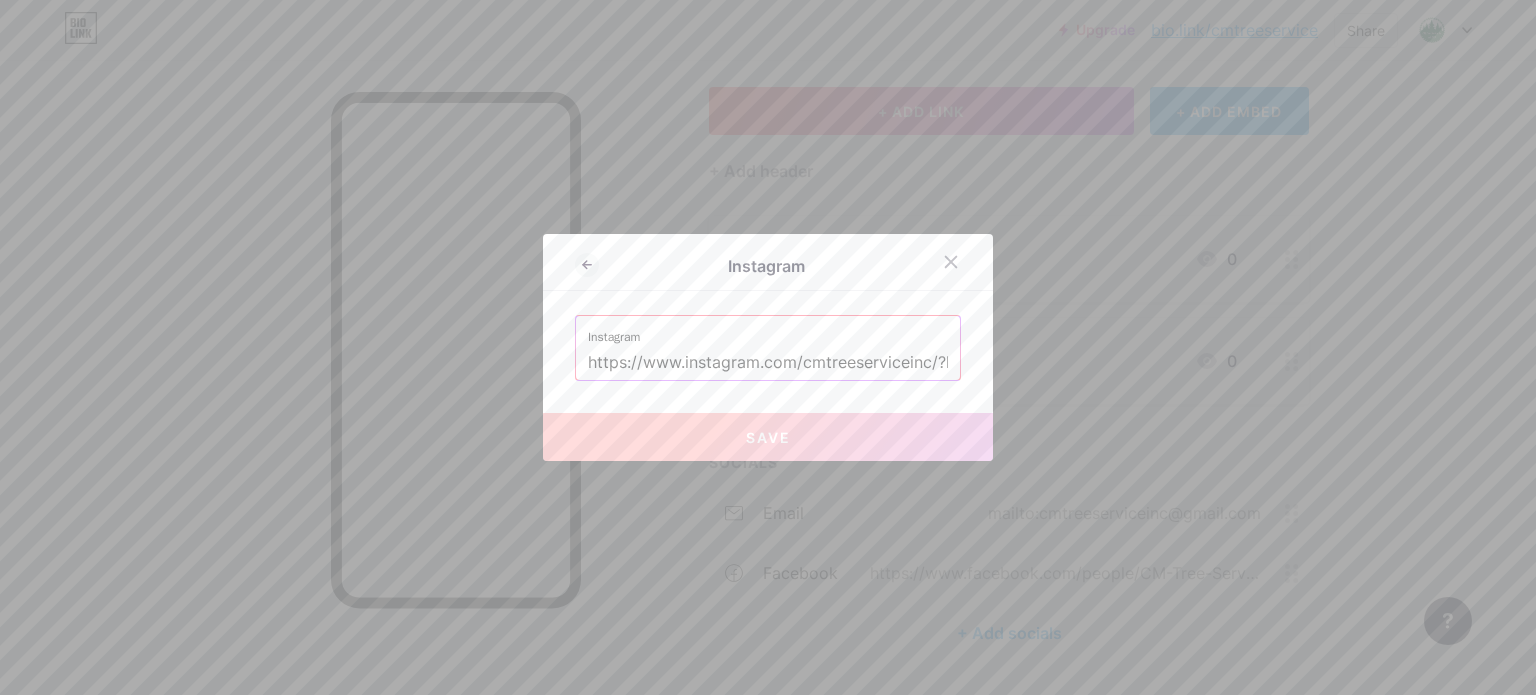 scroll, scrollTop: 0, scrollLeft: 40, axis: horizontal 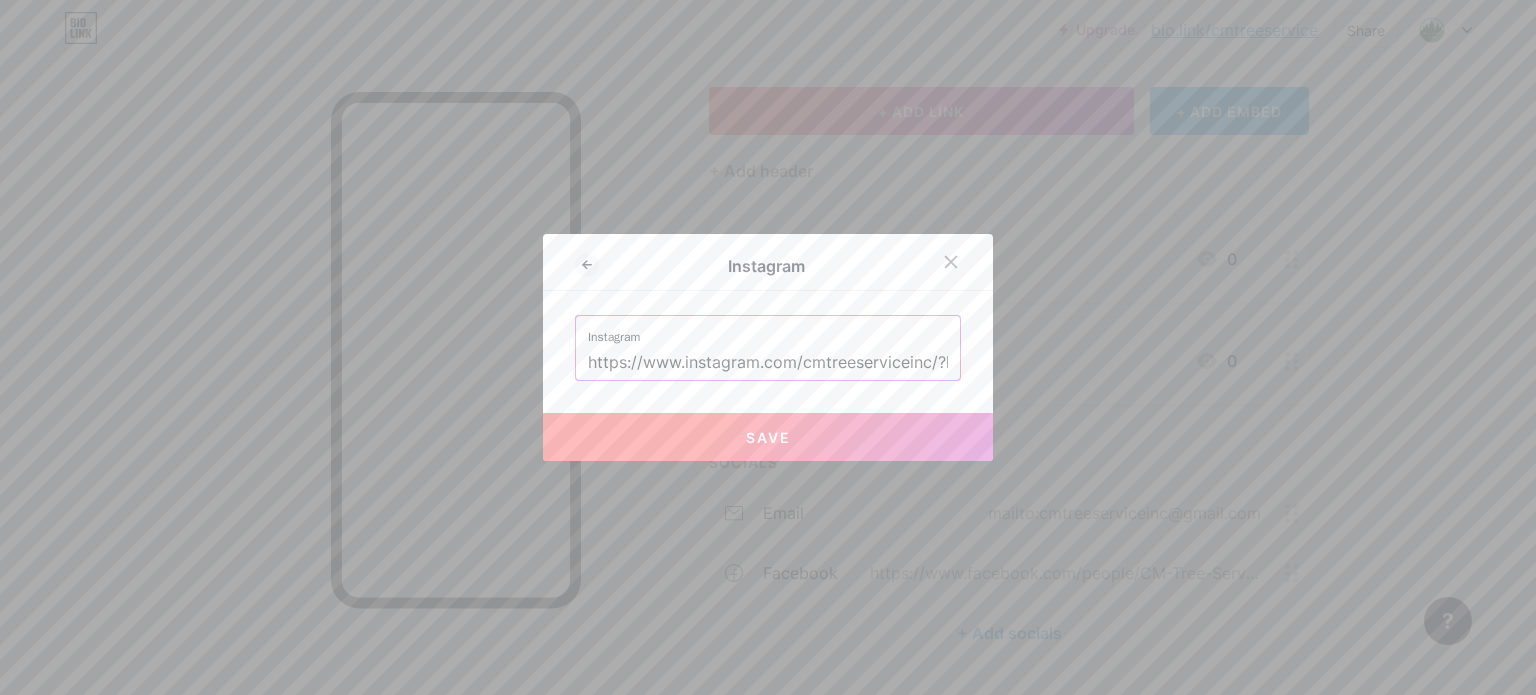 drag, startPoint x: 752, startPoint y: 366, endPoint x: 367, endPoint y: 367, distance: 385.0013 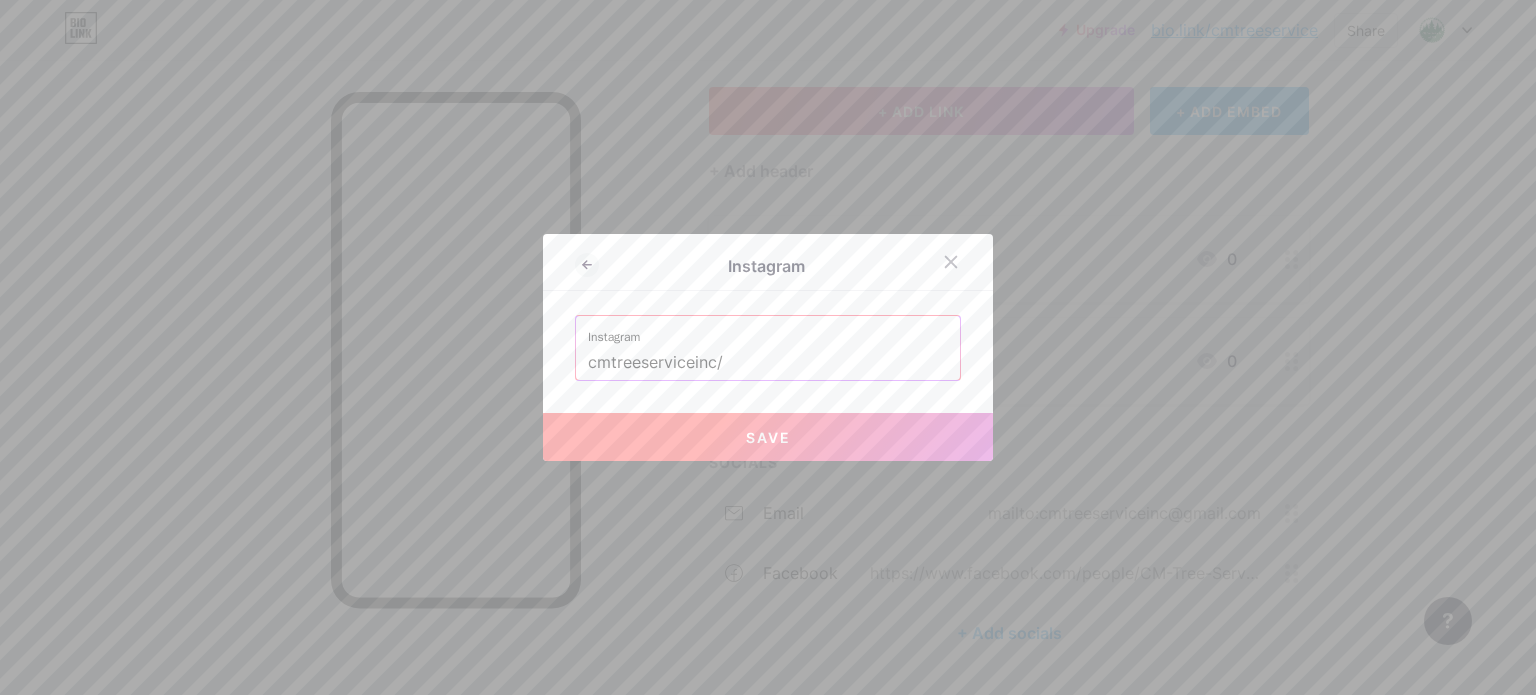click on "Save" at bounding box center (768, 437) 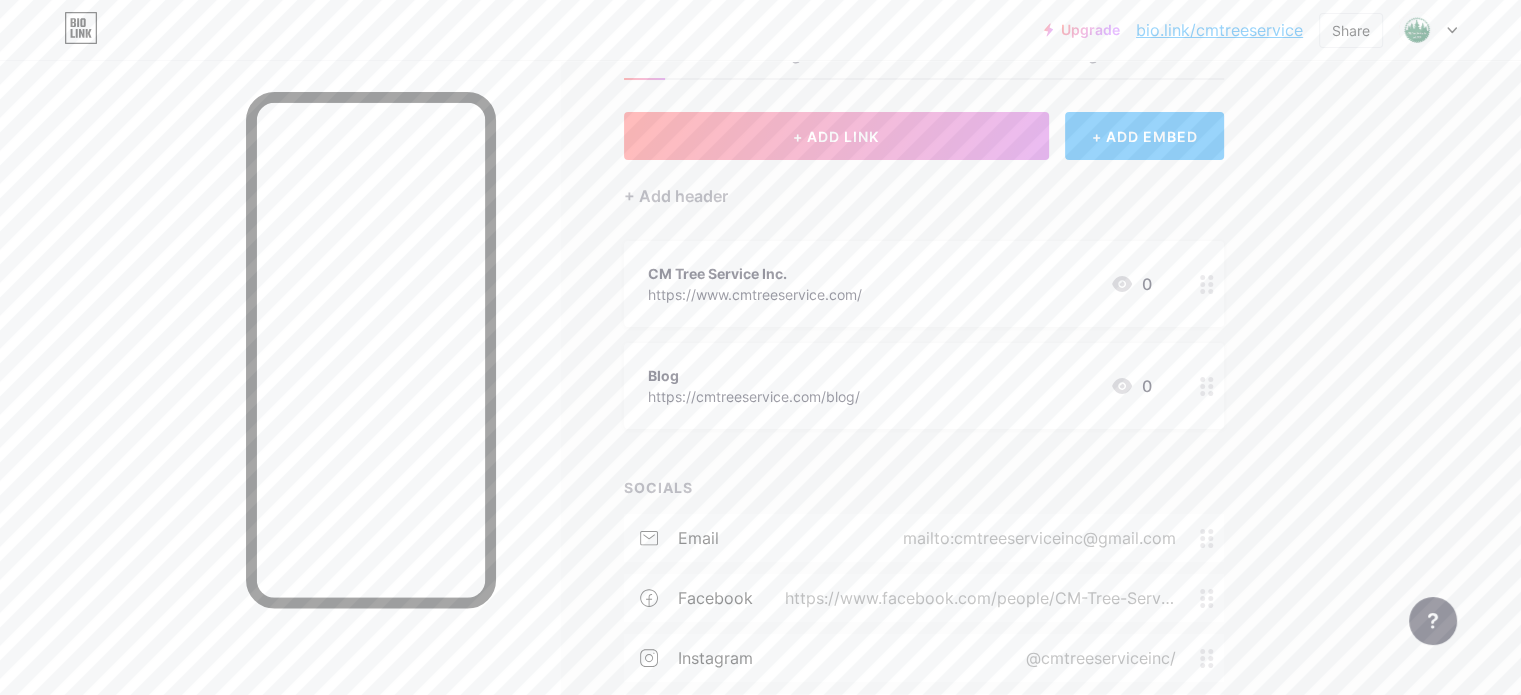 scroll, scrollTop: 0, scrollLeft: 0, axis: both 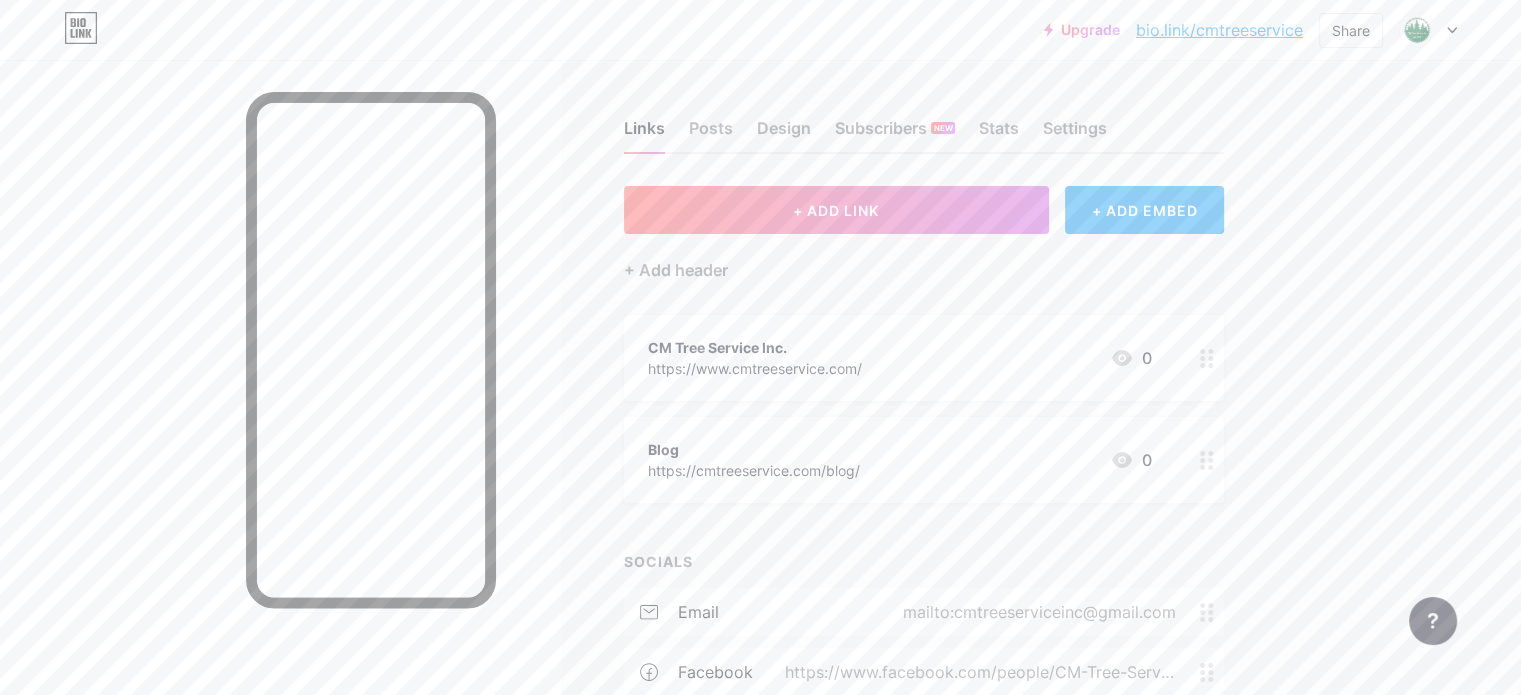 click on "bio.link/cmtreeservice" at bounding box center (1219, 30) 